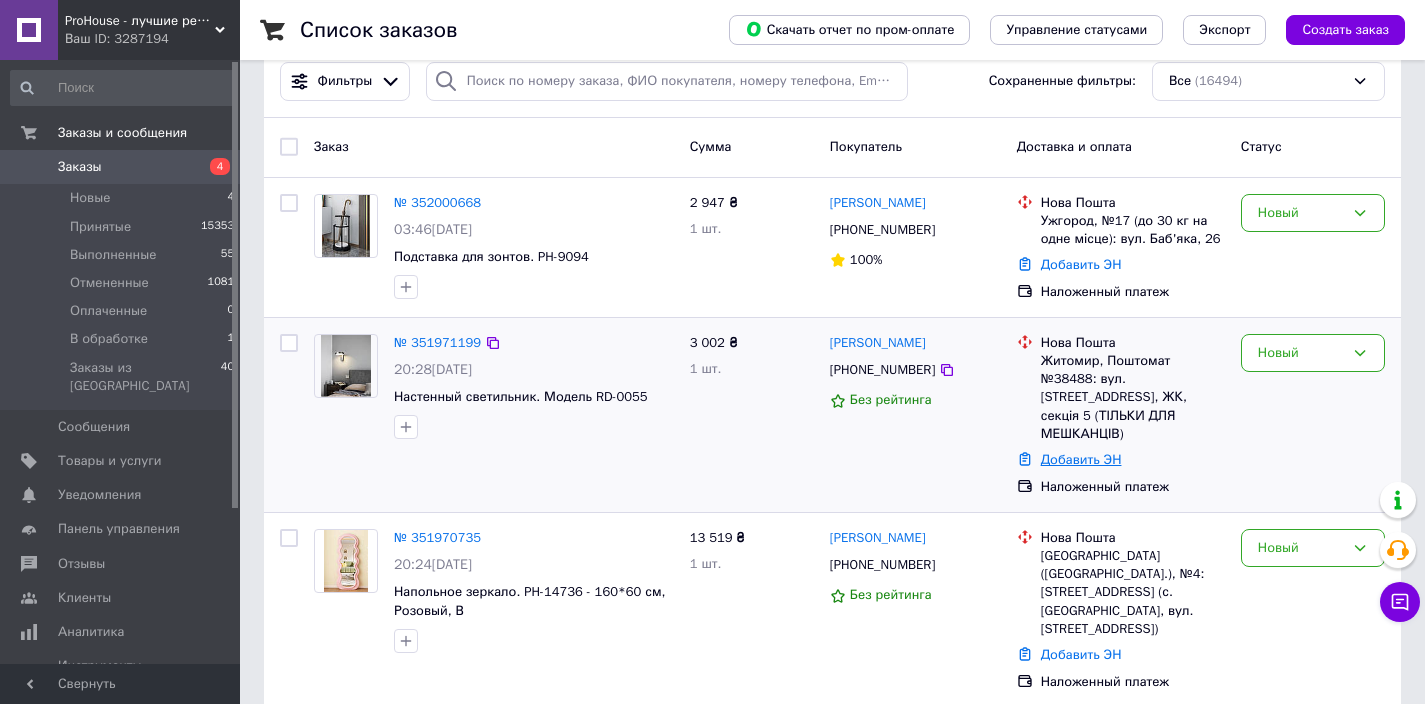 scroll, scrollTop: 233, scrollLeft: 0, axis: vertical 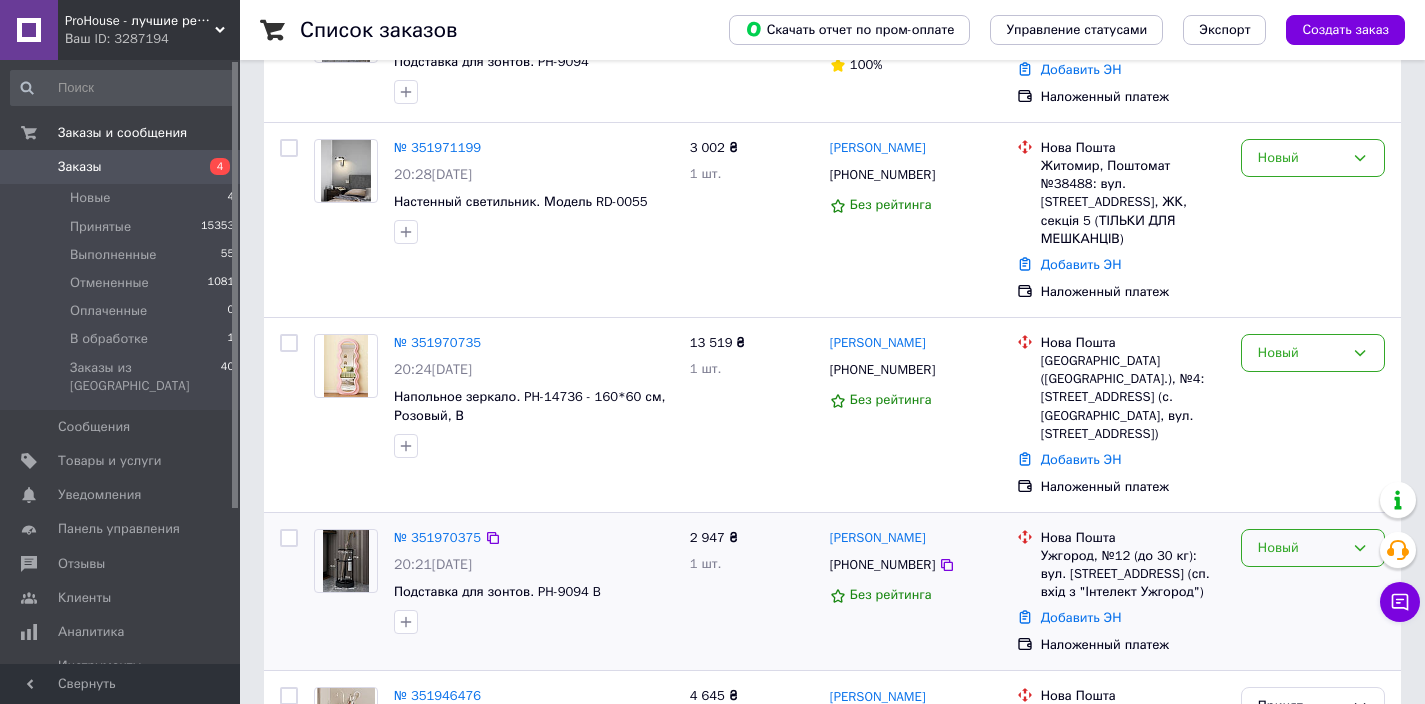 click on "Новый" at bounding box center [1313, 548] 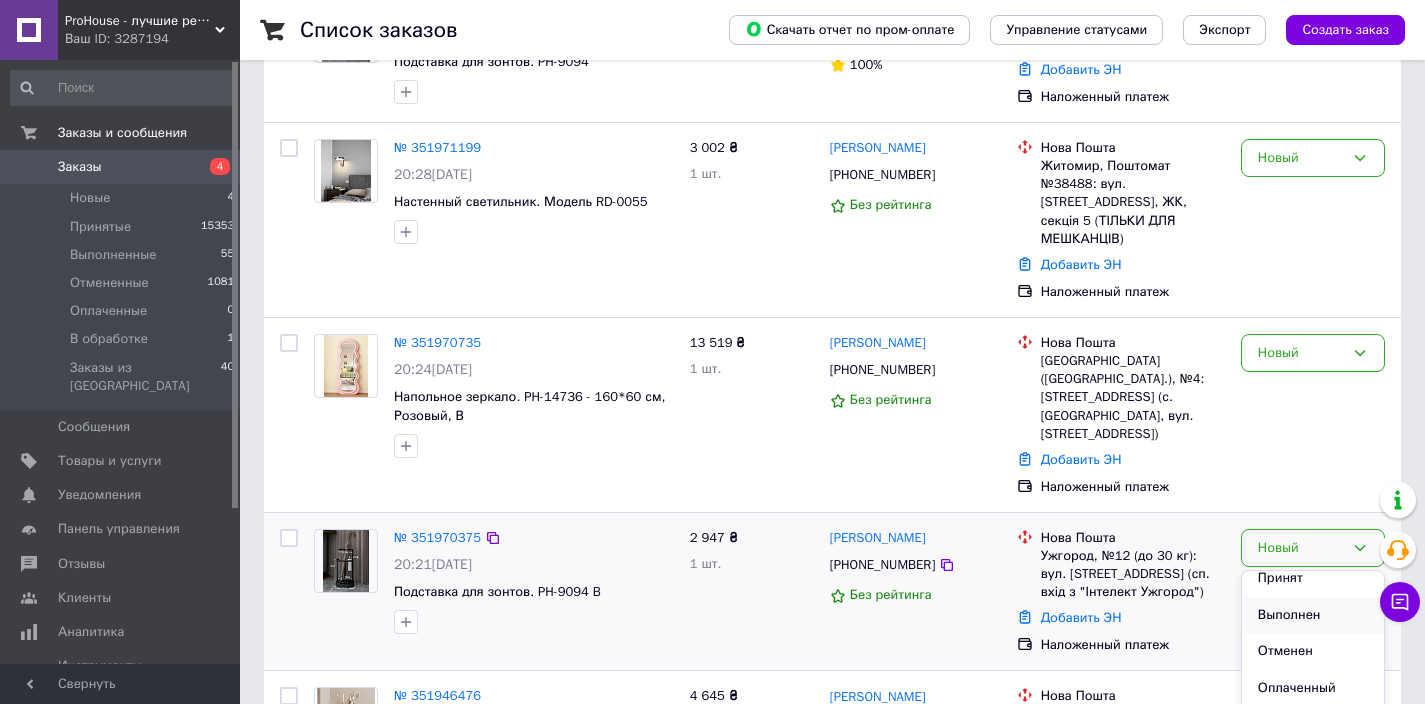scroll, scrollTop: 17, scrollLeft: 0, axis: vertical 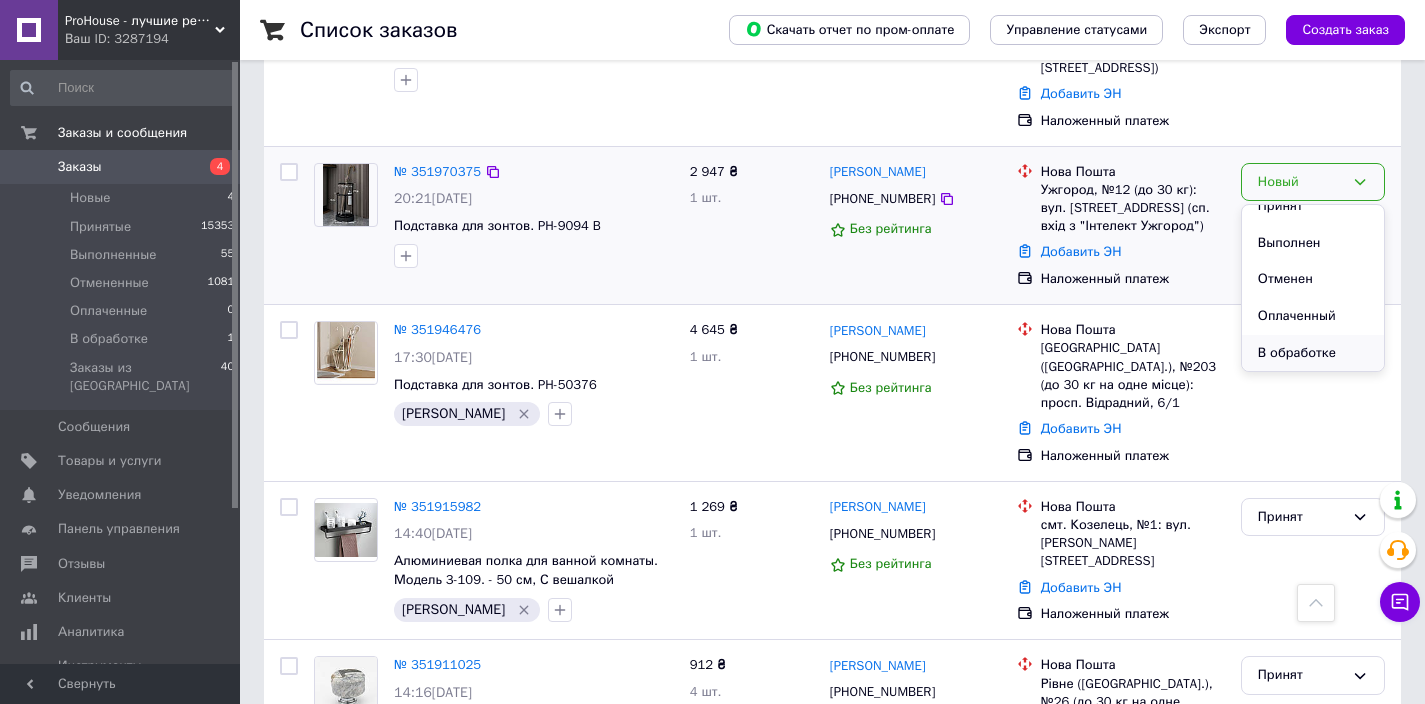 click on "В обработке" at bounding box center (1313, 353) 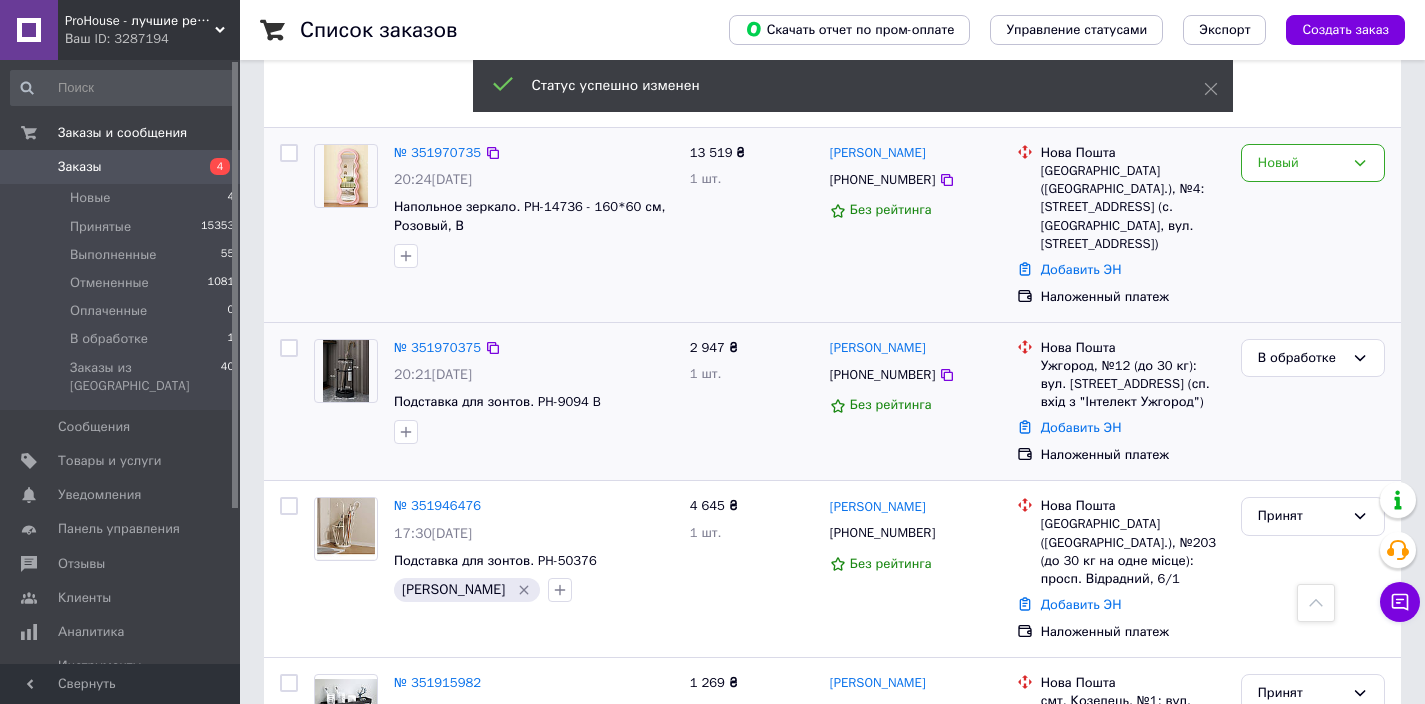 scroll, scrollTop: 413, scrollLeft: 0, axis: vertical 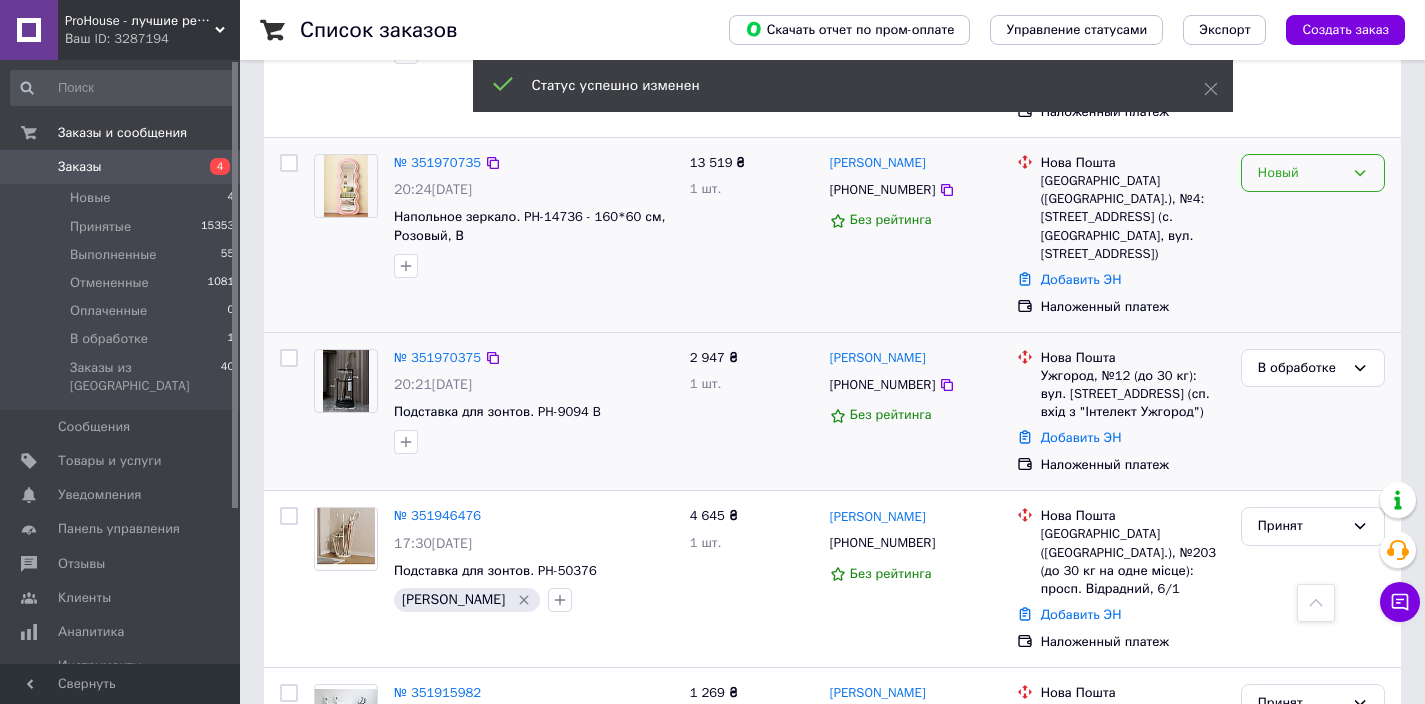 click on "Новый" at bounding box center (1301, 173) 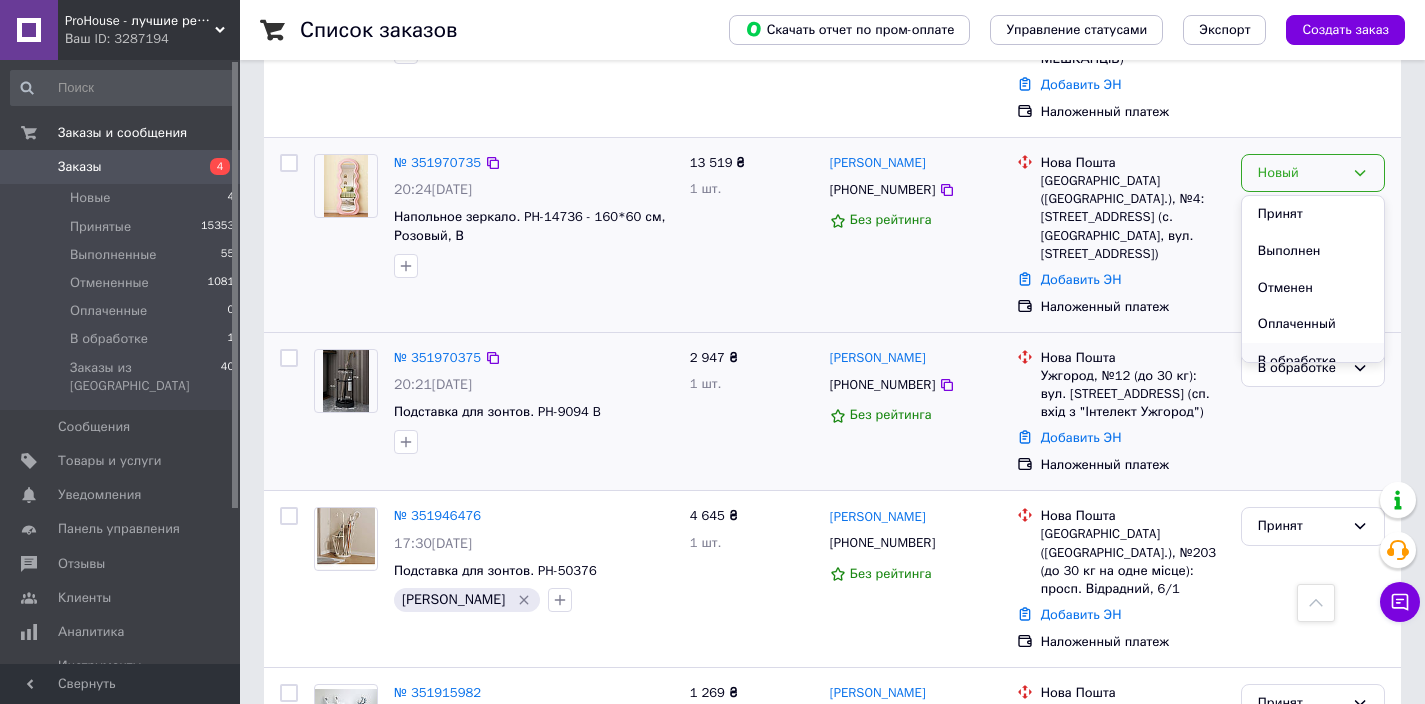 click on "В обработке" at bounding box center (1313, 361) 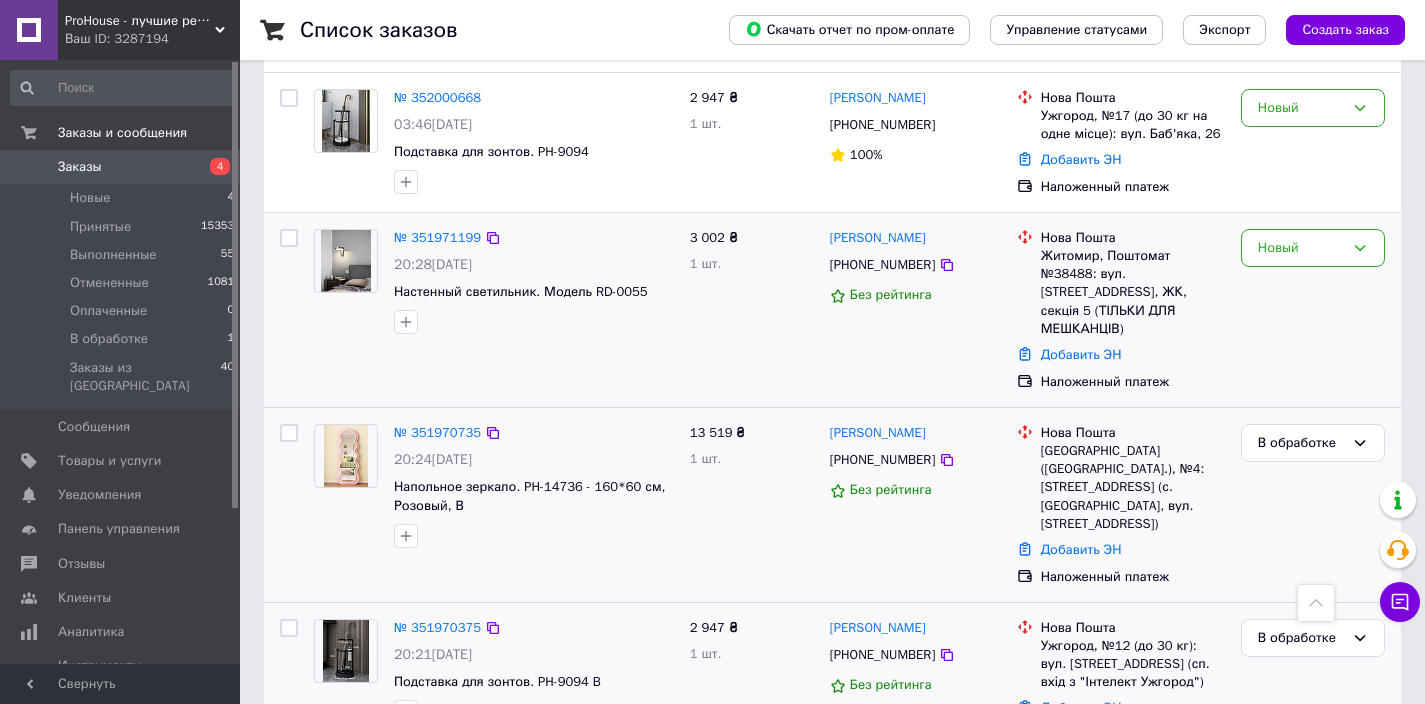 scroll, scrollTop: 0, scrollLeft: 0, axis: both 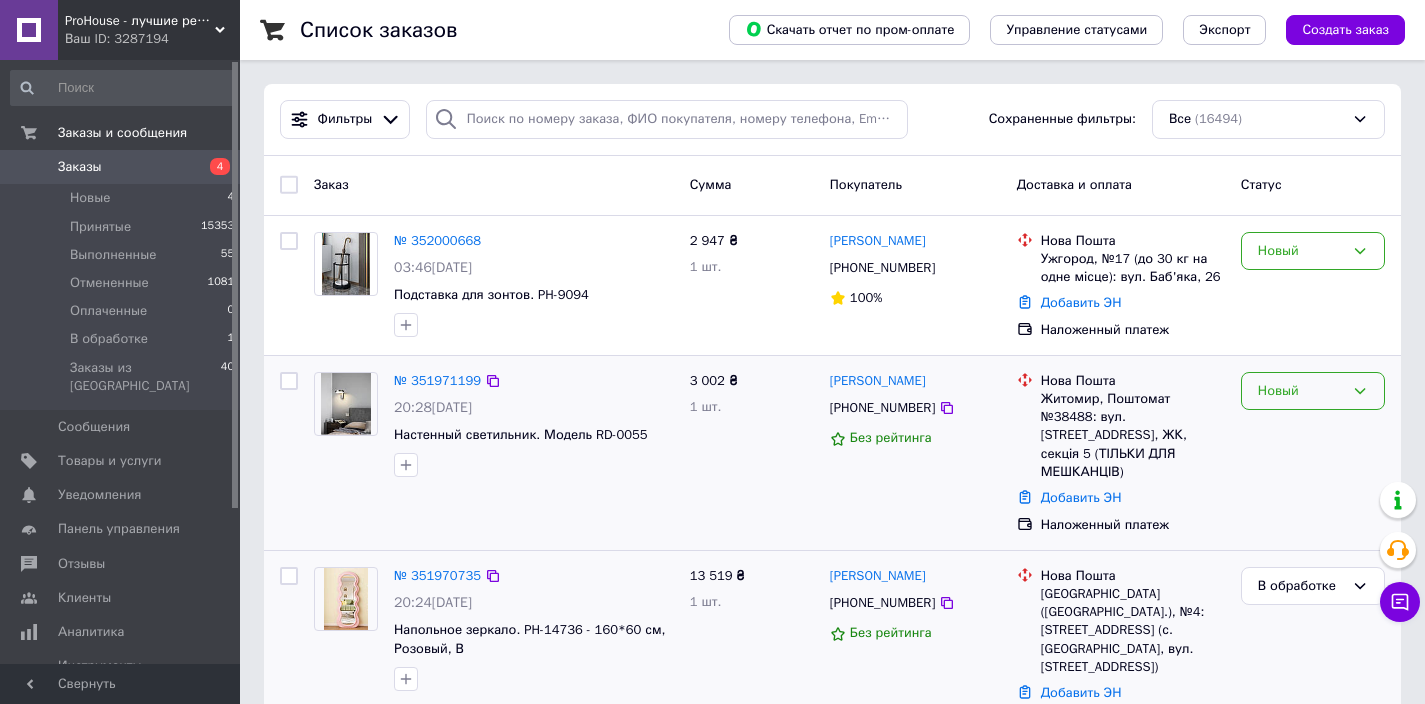 click on "Новый" at bounding box center (1301, 391) 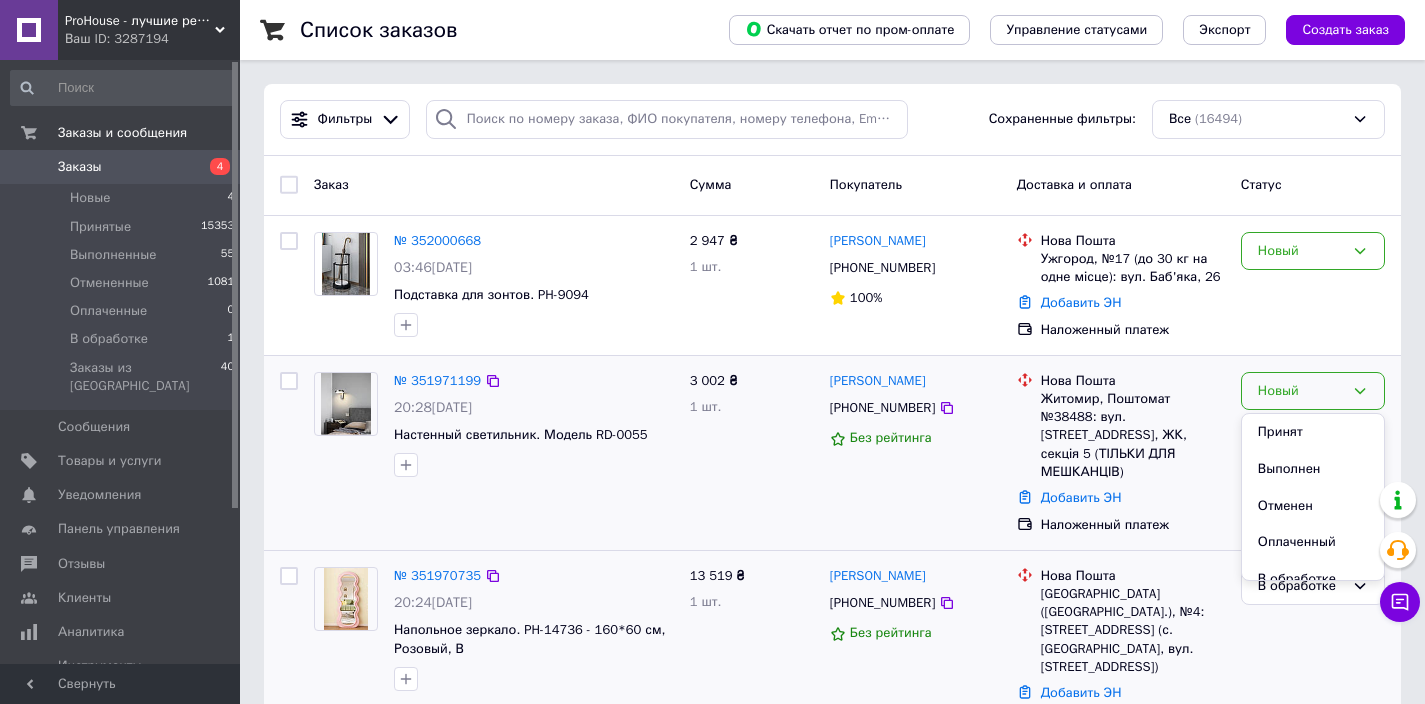 drag, startPoint x: 1279, startPoint y: 574, endPoint x: 1283, endPoint y: 415, distance: 159.05031 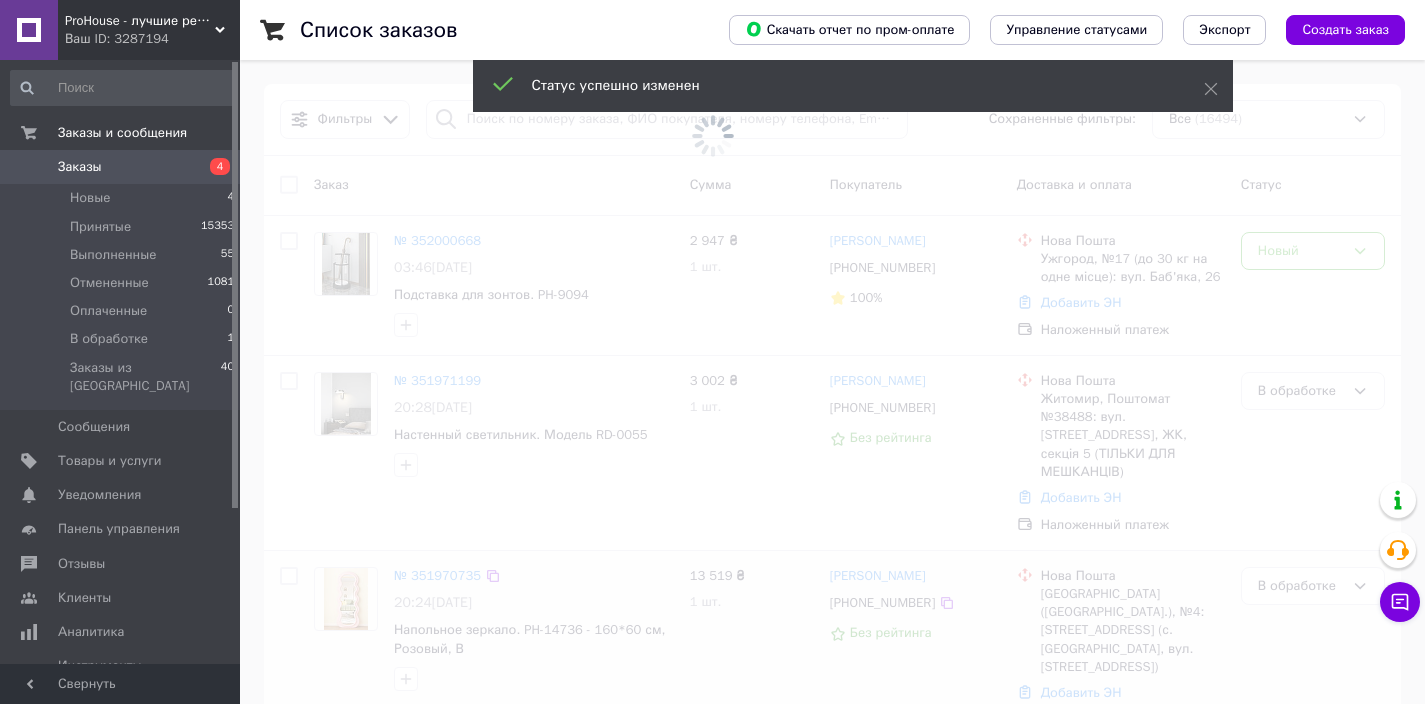 click at bounding box center (712, 136) 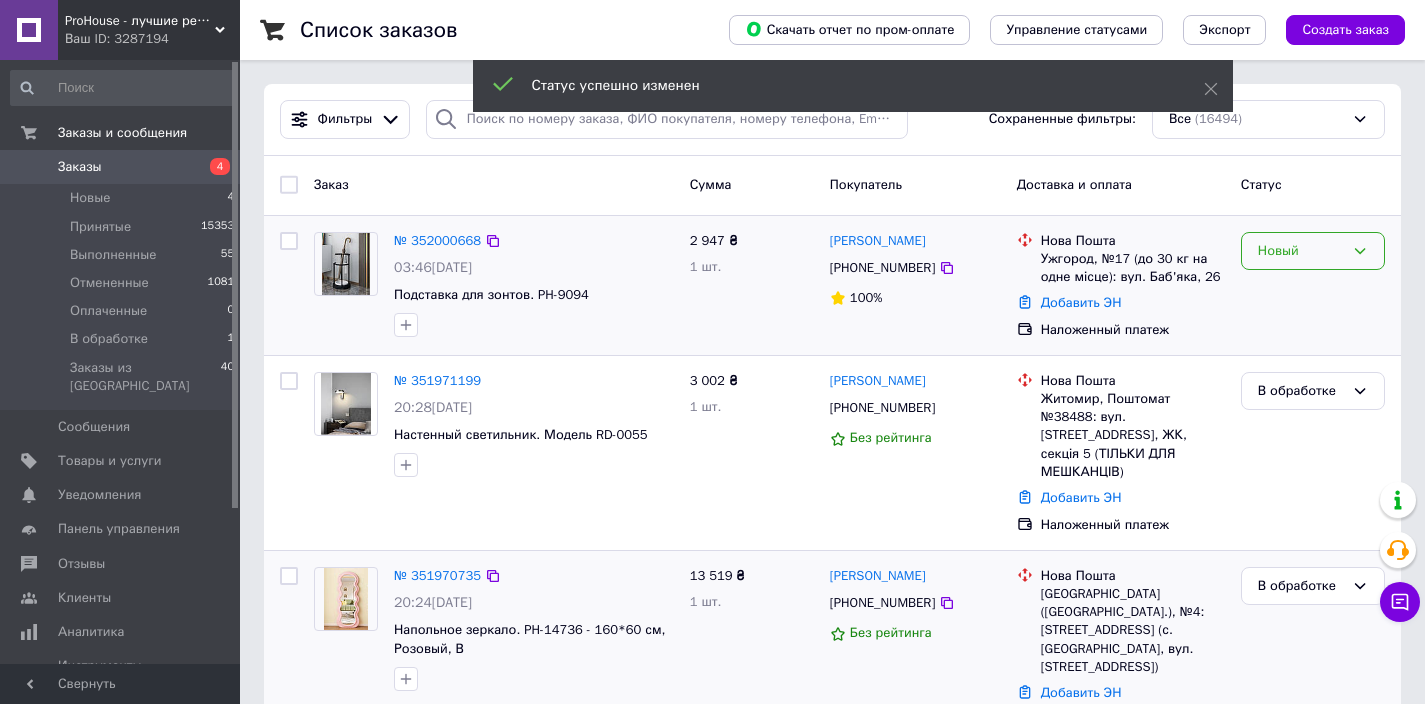 click on "Новый" at bounding box center [1301, 251] 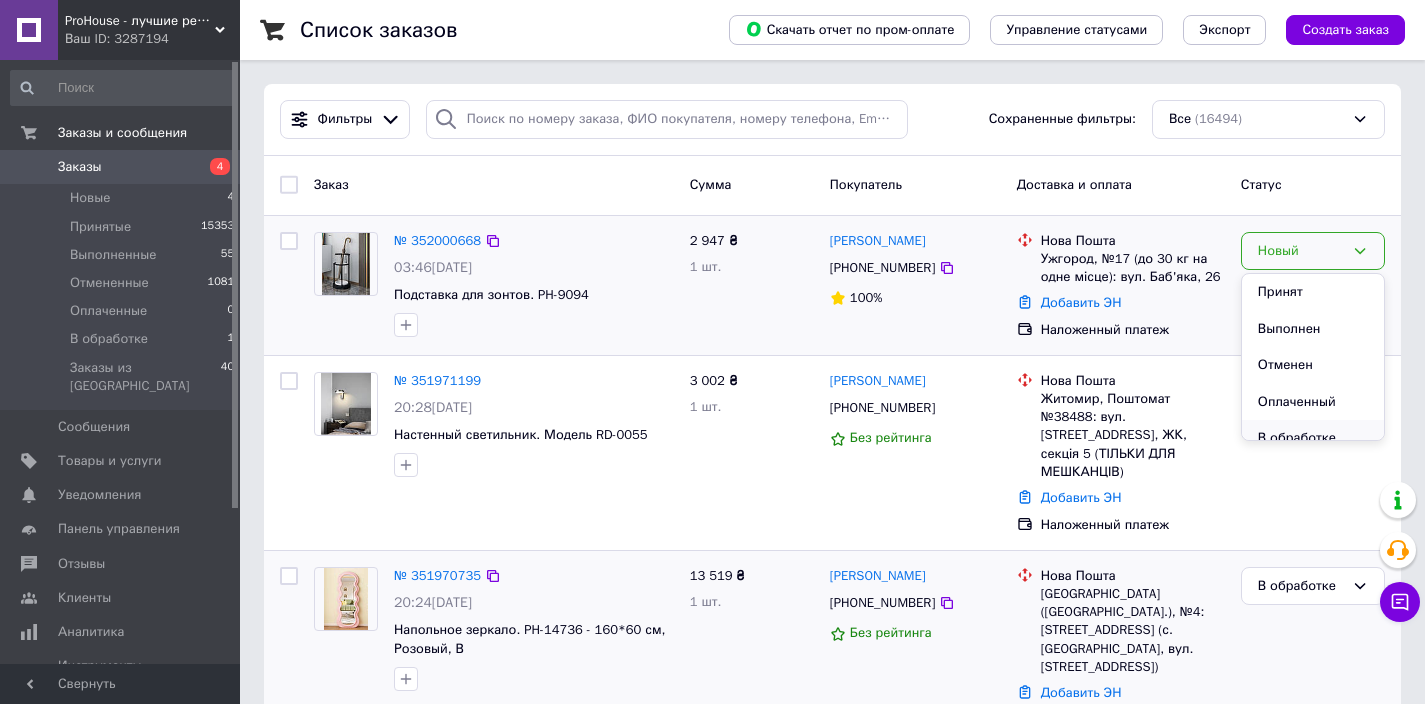 click on "В обработке" at bounding box center [1313, 438] 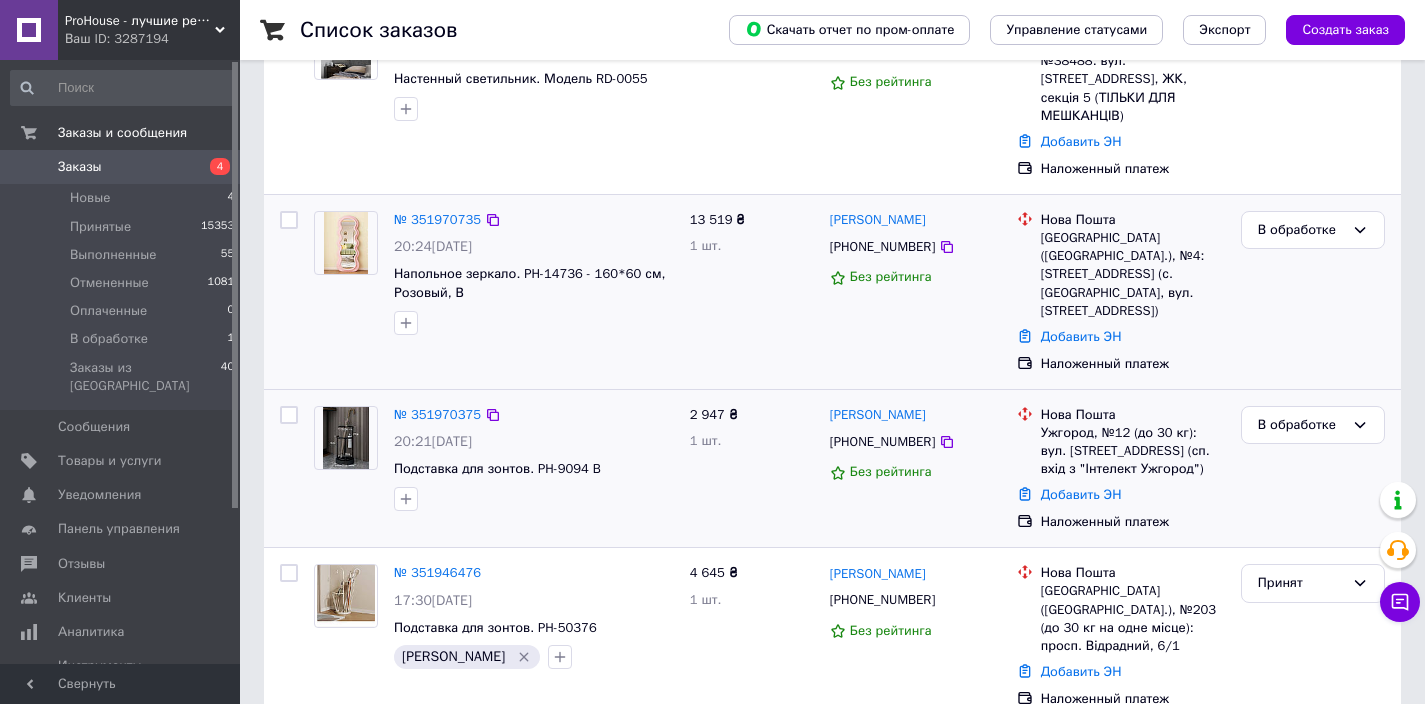 scroll, scrollTop: 367, scrollLeft: 0, axis: vertical 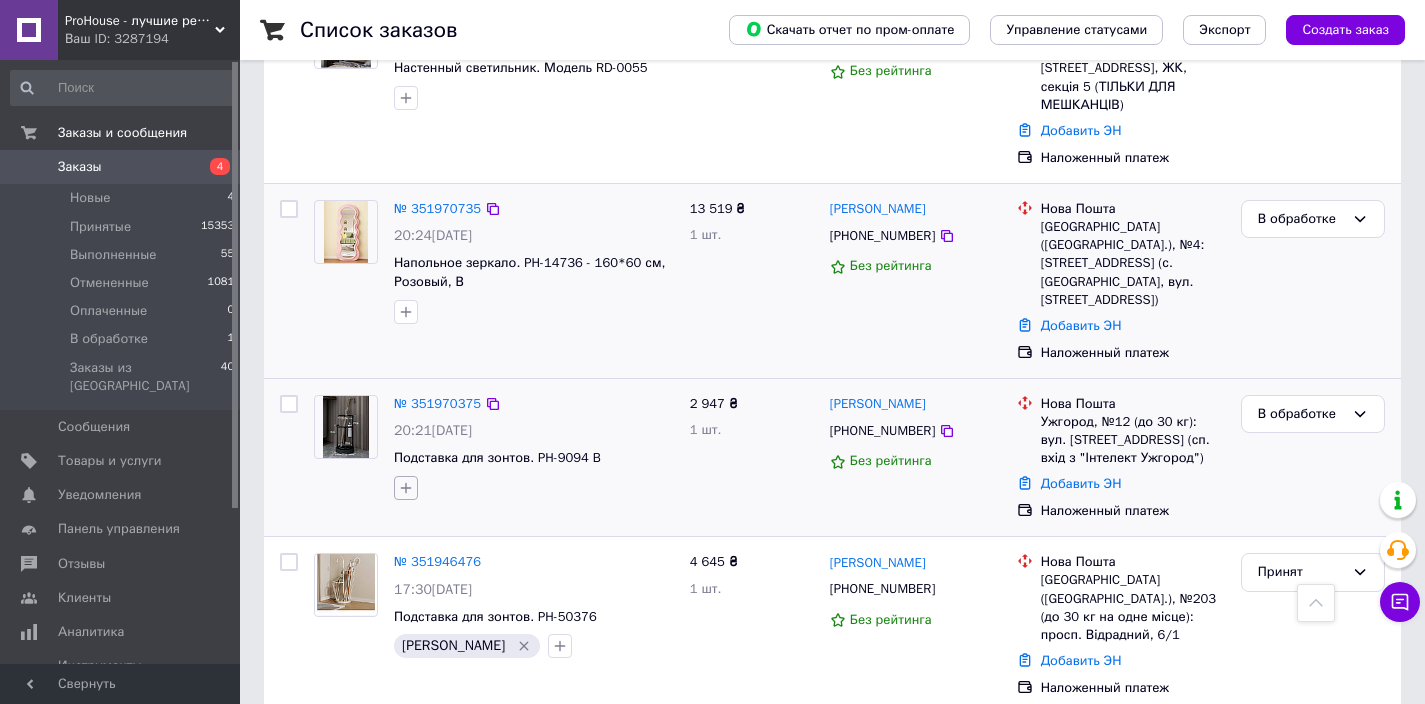 click 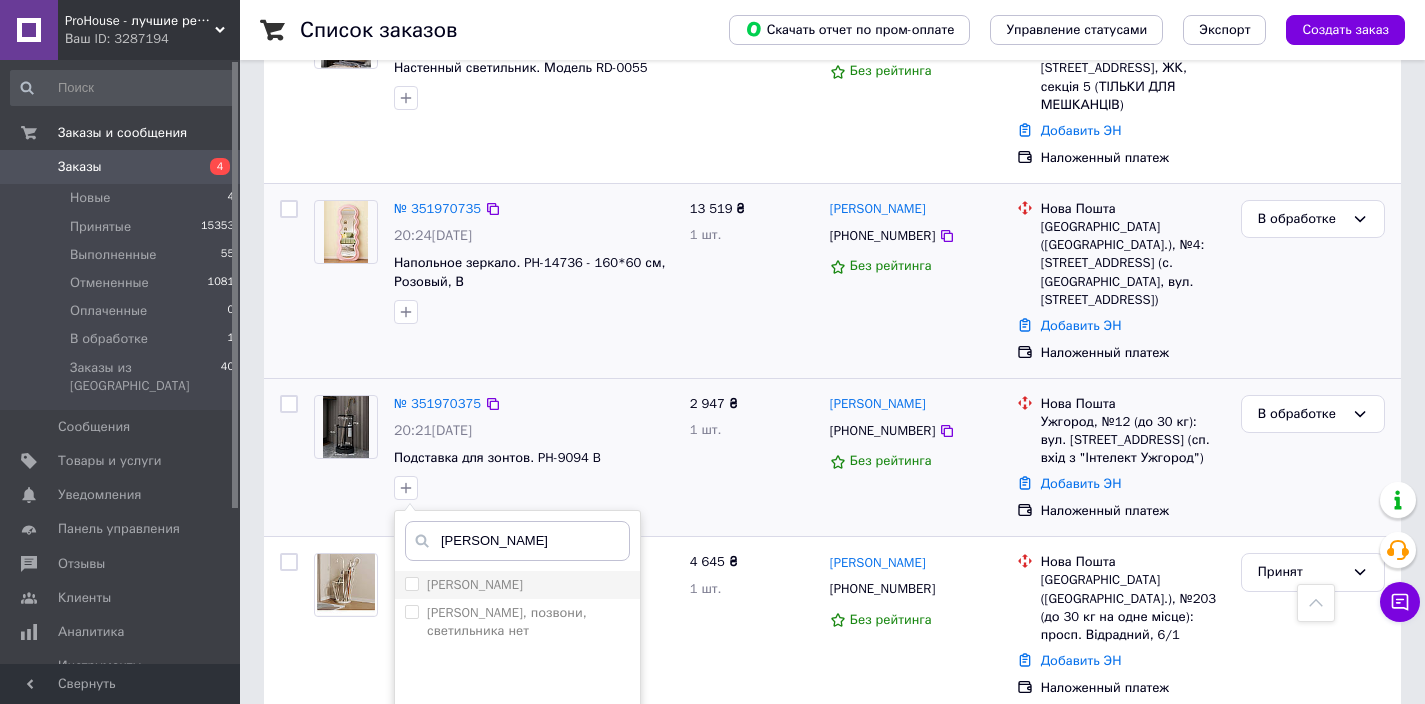 type on "[PERSON_NAME]" 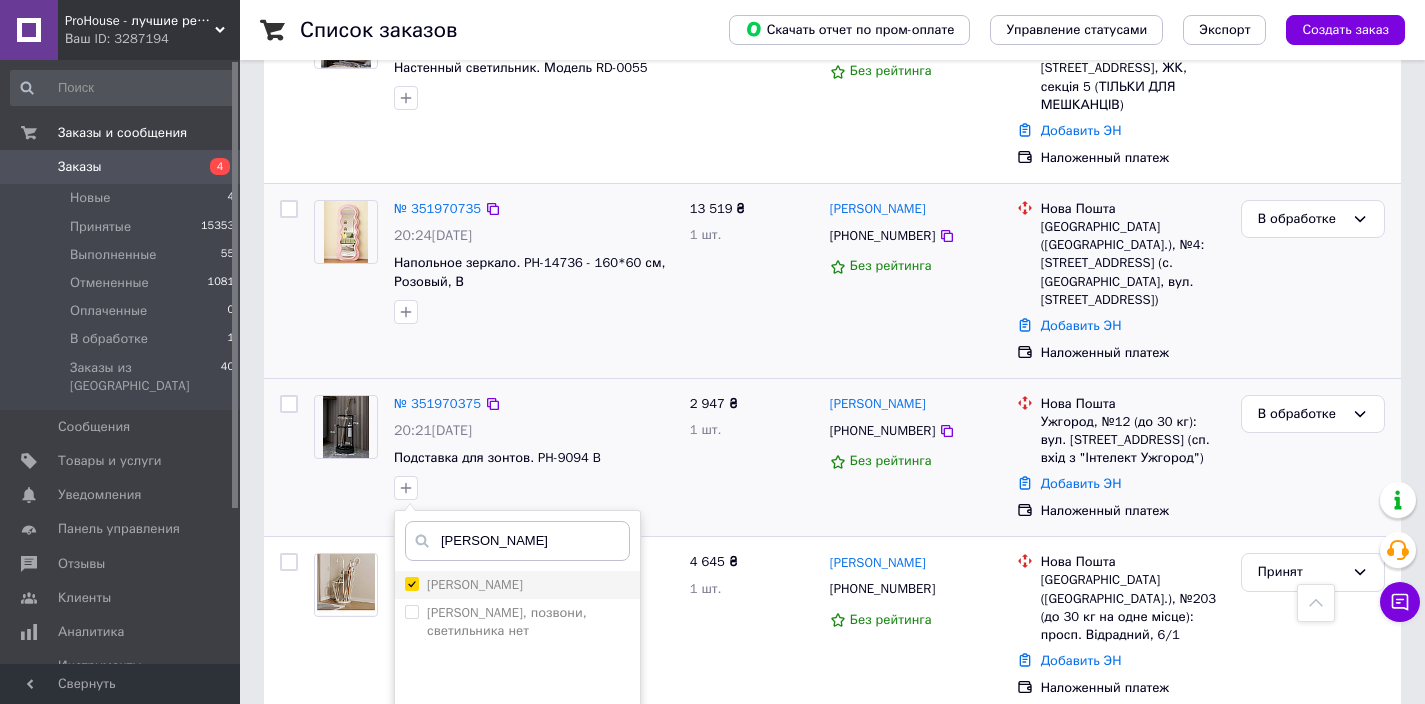 checkbox on "true" 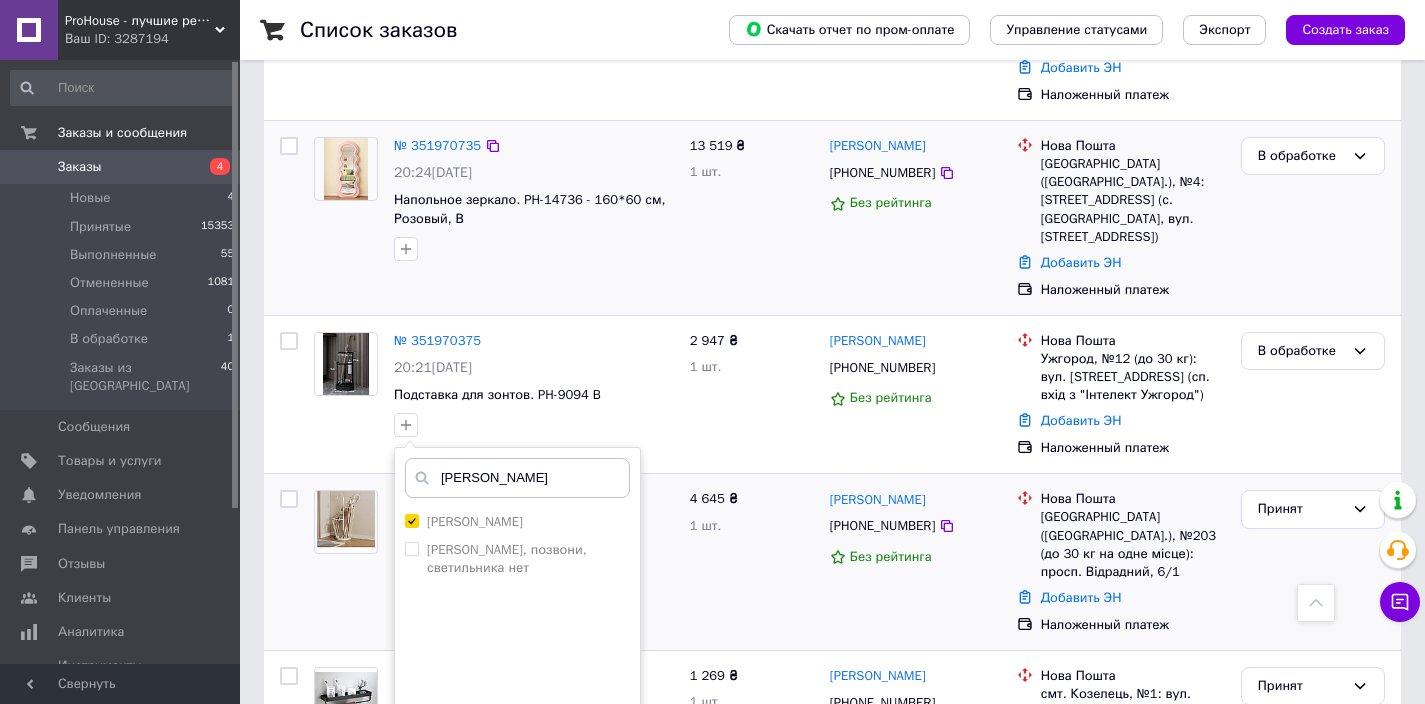 scroll, scrollTop: 457, scrollLeft: 0, axis: vertical 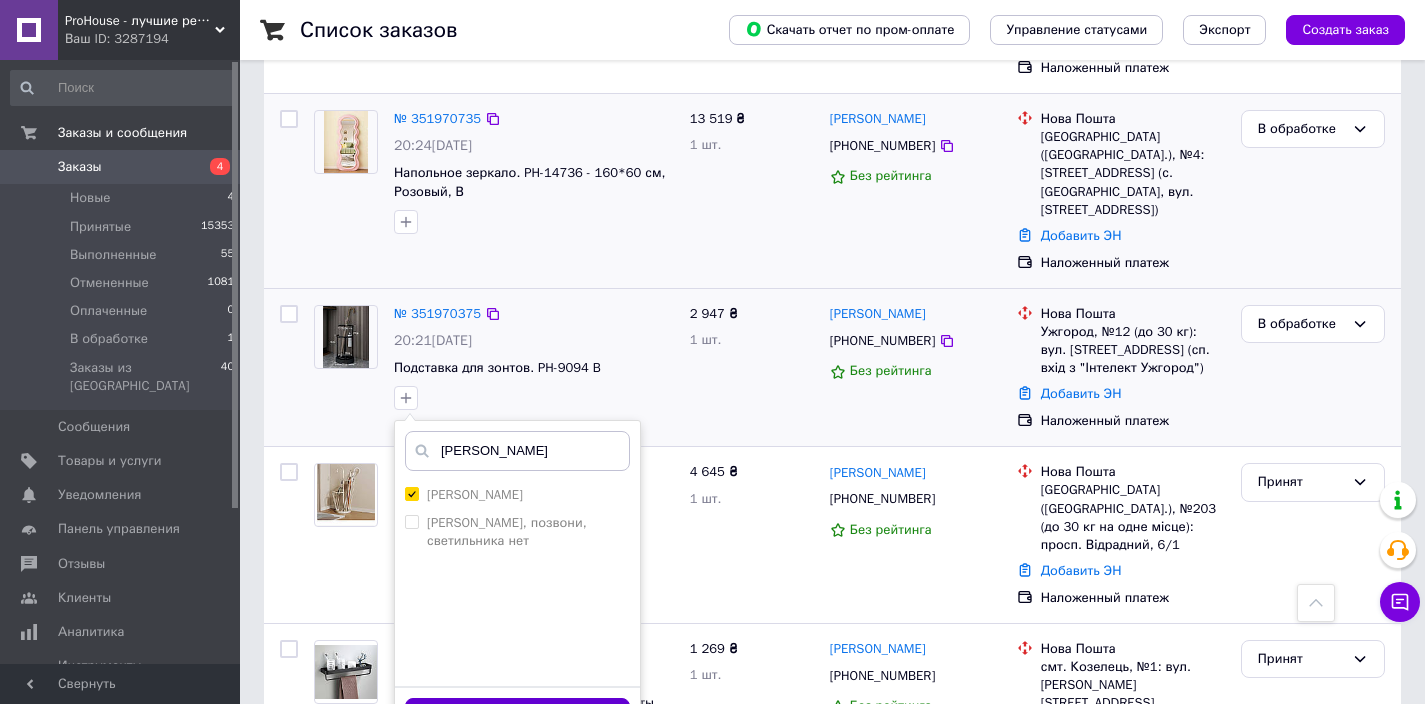 click on "Добавить метку" at bounding box center [517, 717] 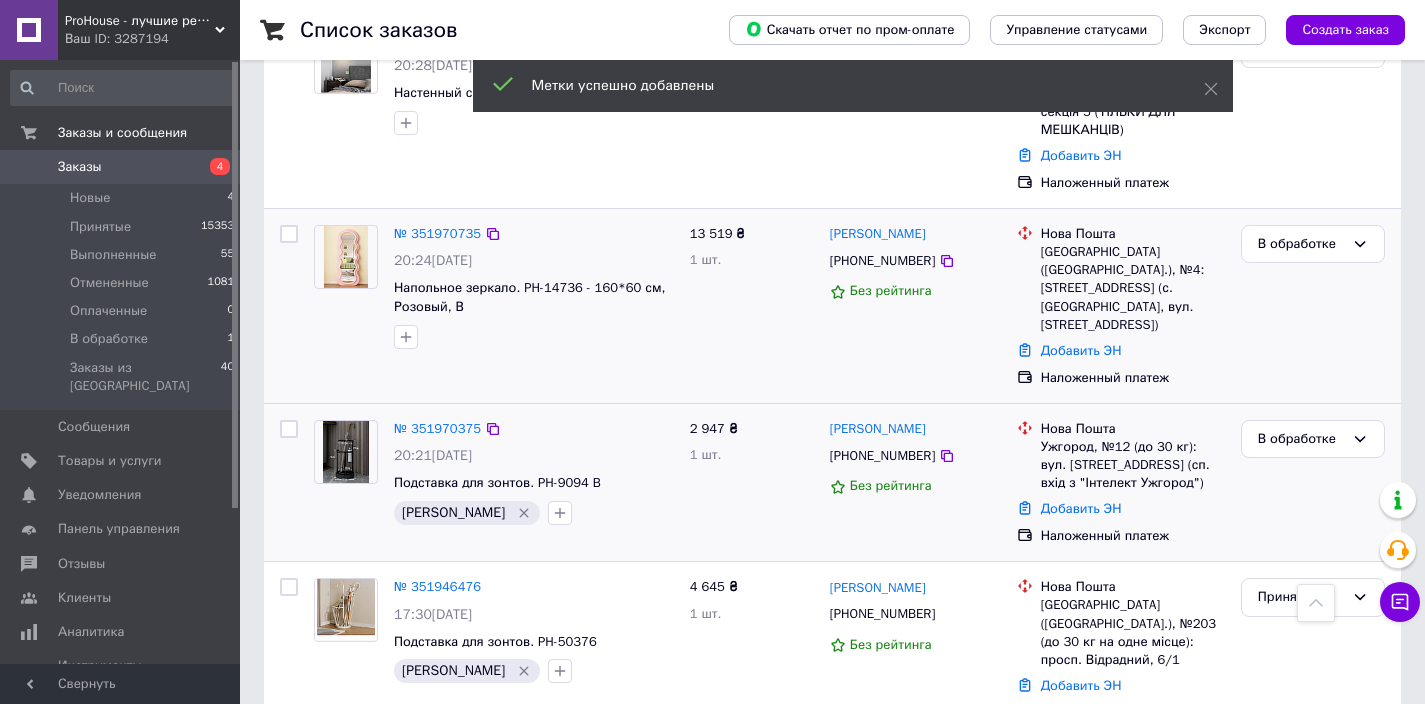 scroll, scrollTop: 341, scrollLeft: 0, axis: vertical 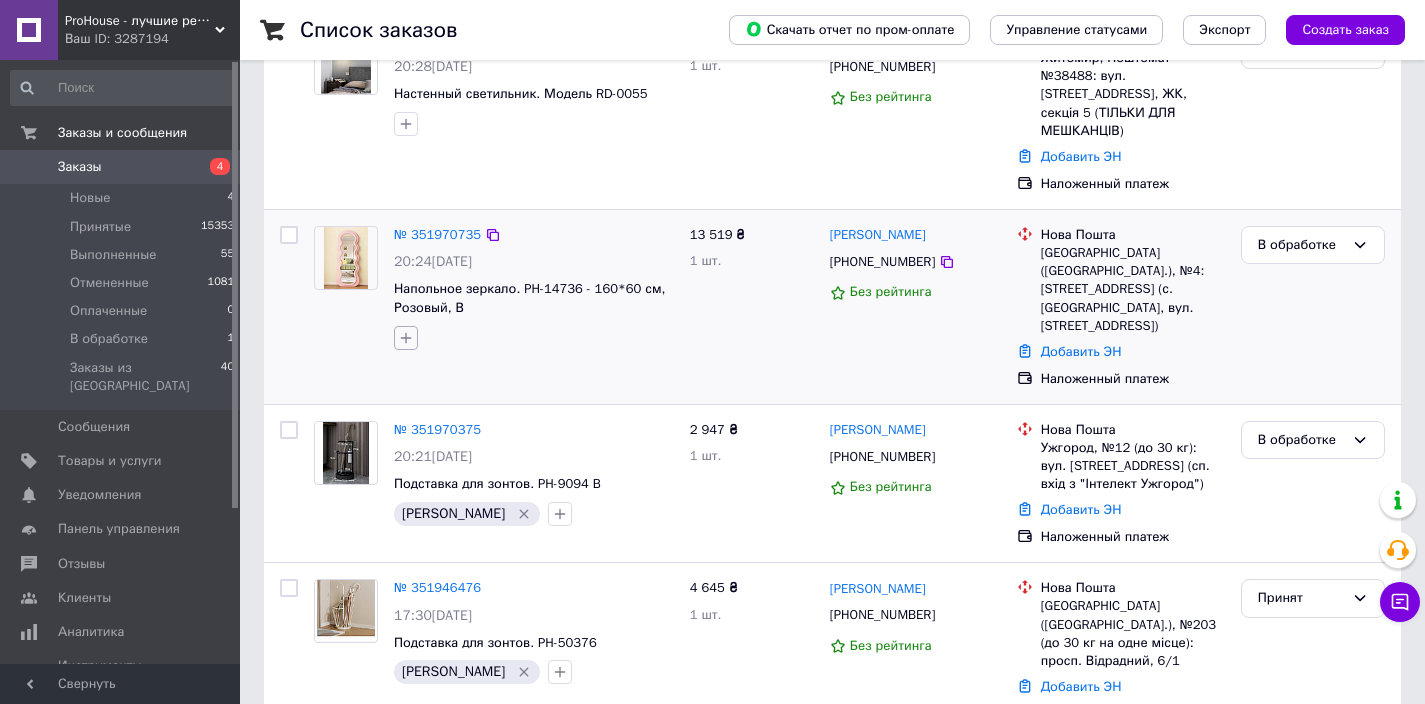 click 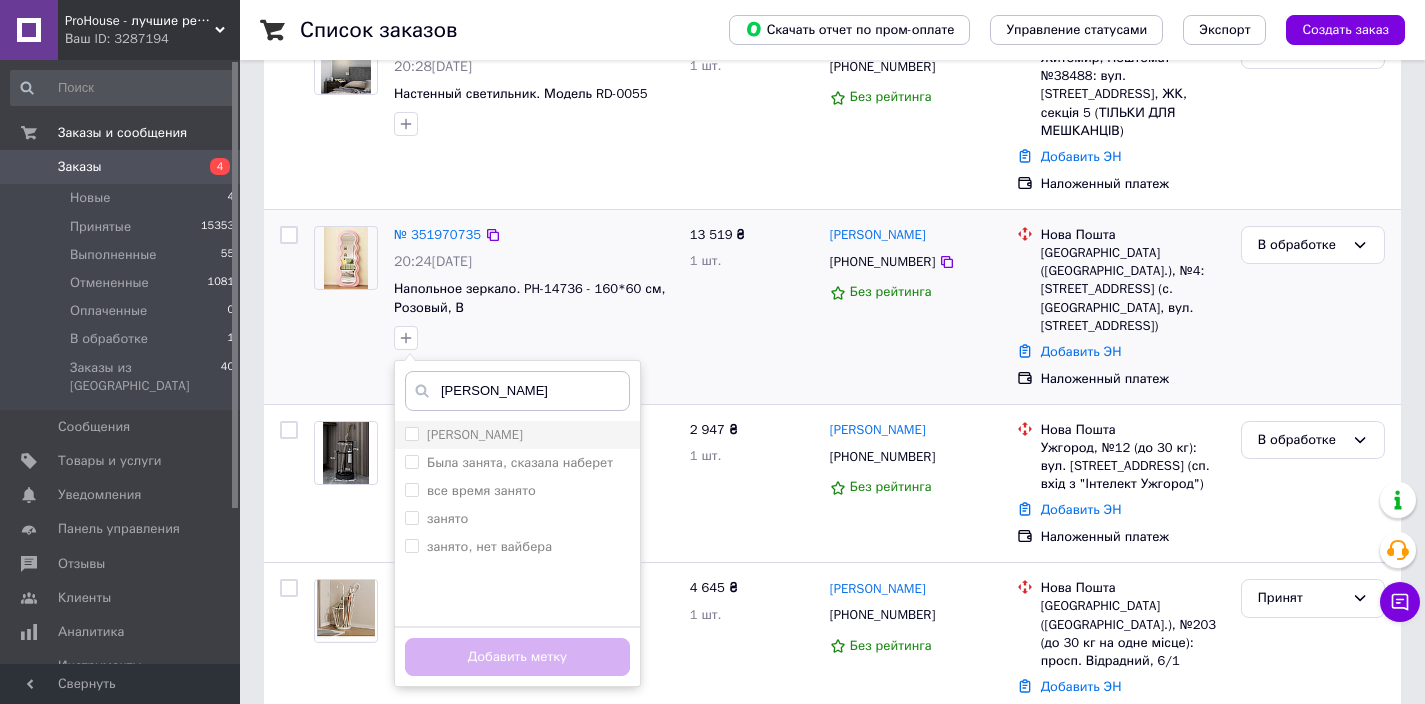 type on "[PERSON_NAME]" 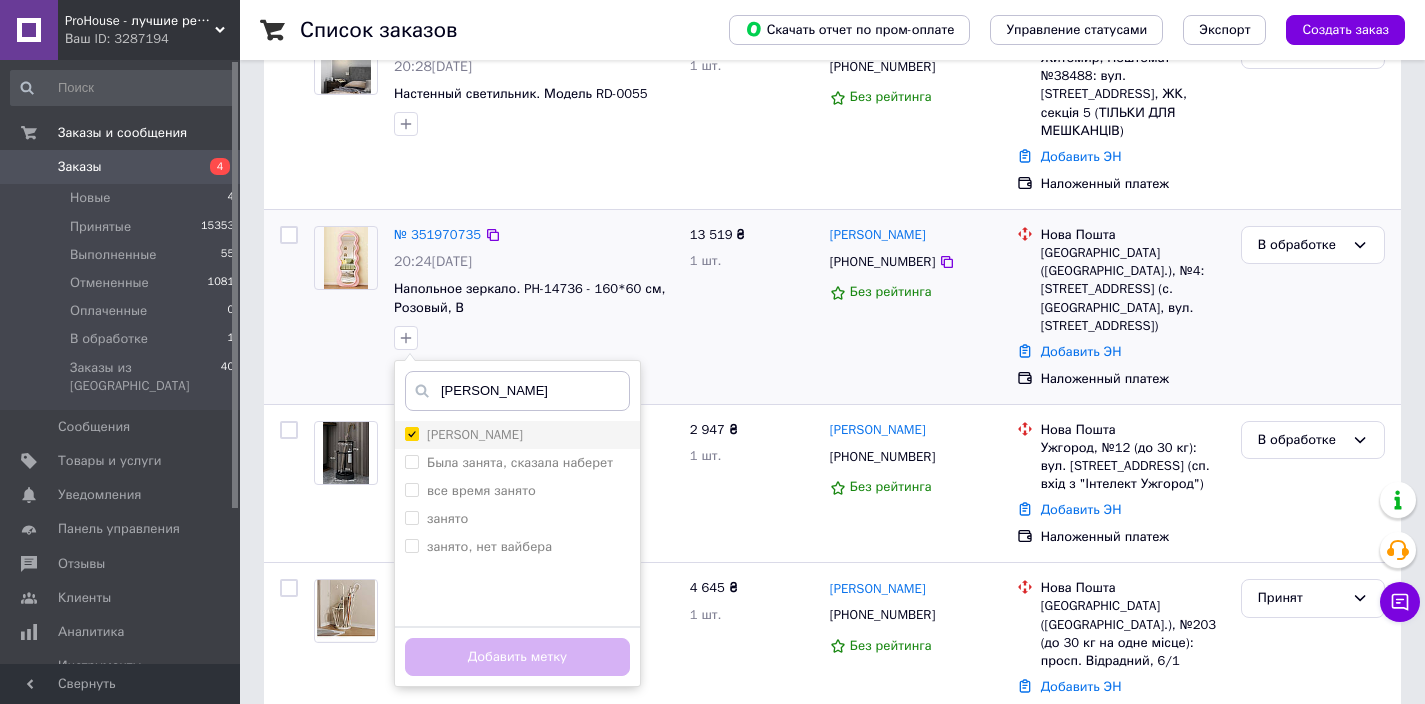 checkbox on "true" 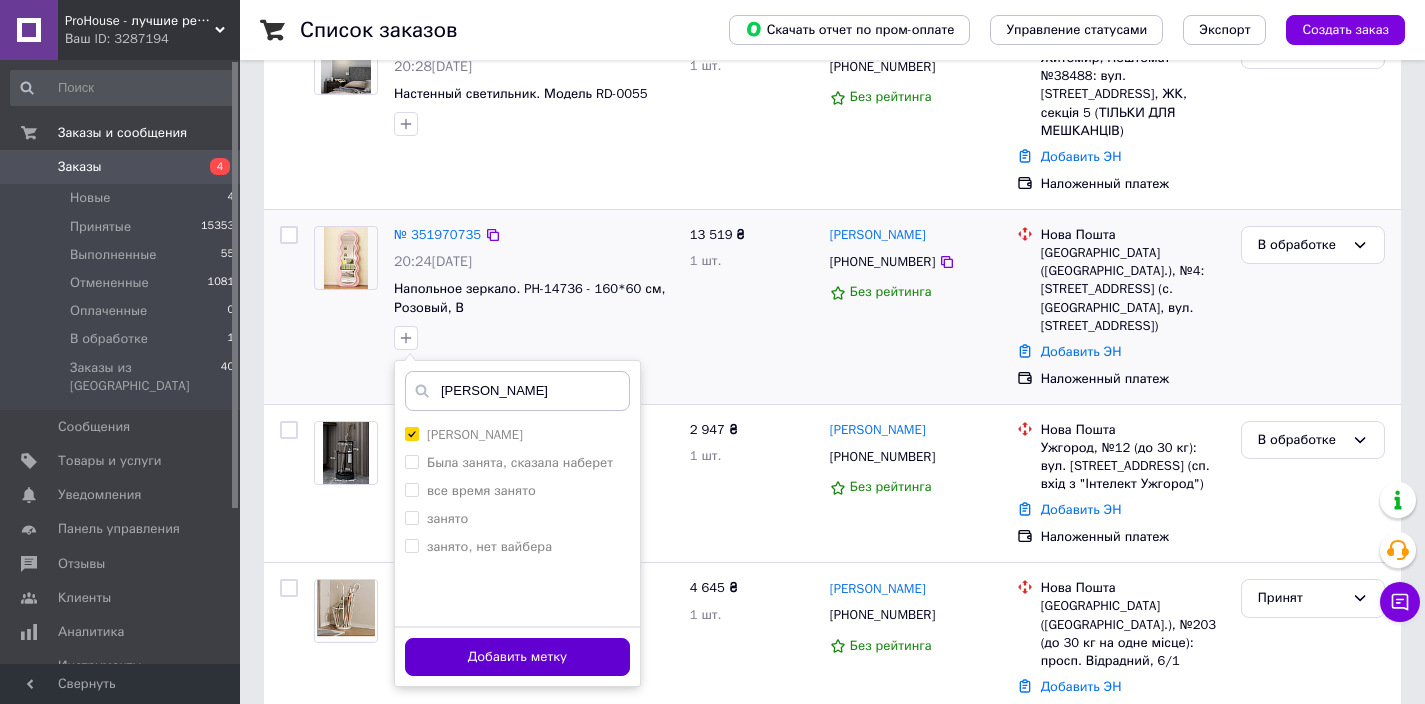 click on "Добавить метку" at bounding box center [517, 657] 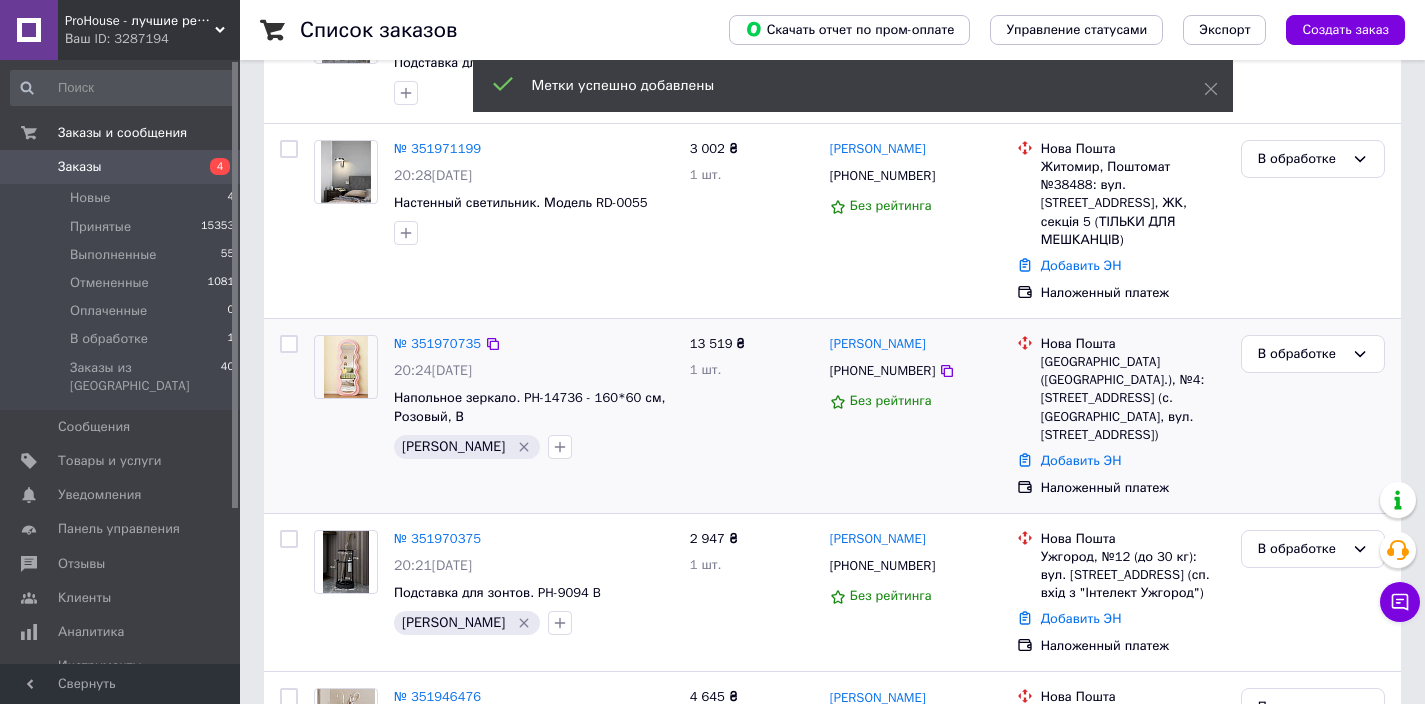 scroll, scrollTop: 190, scrollLeft: 0, axis: vertical 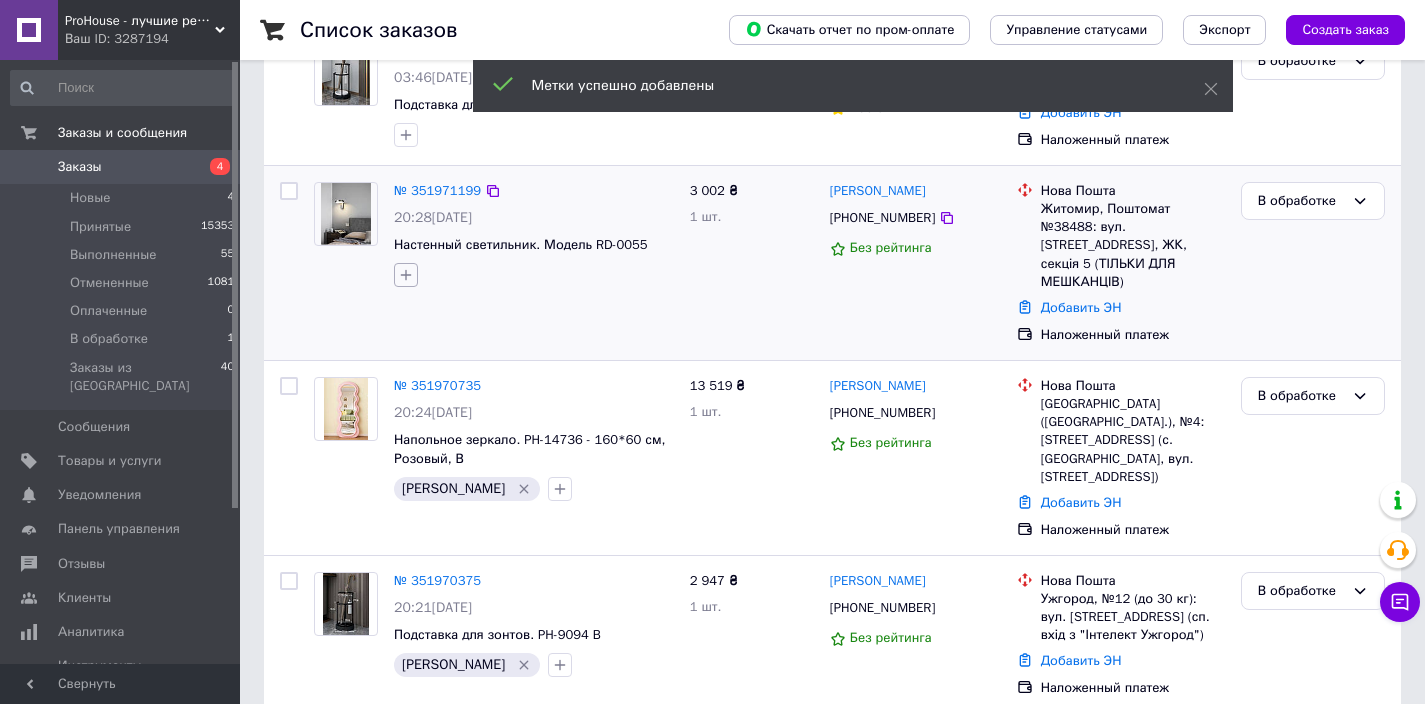 click 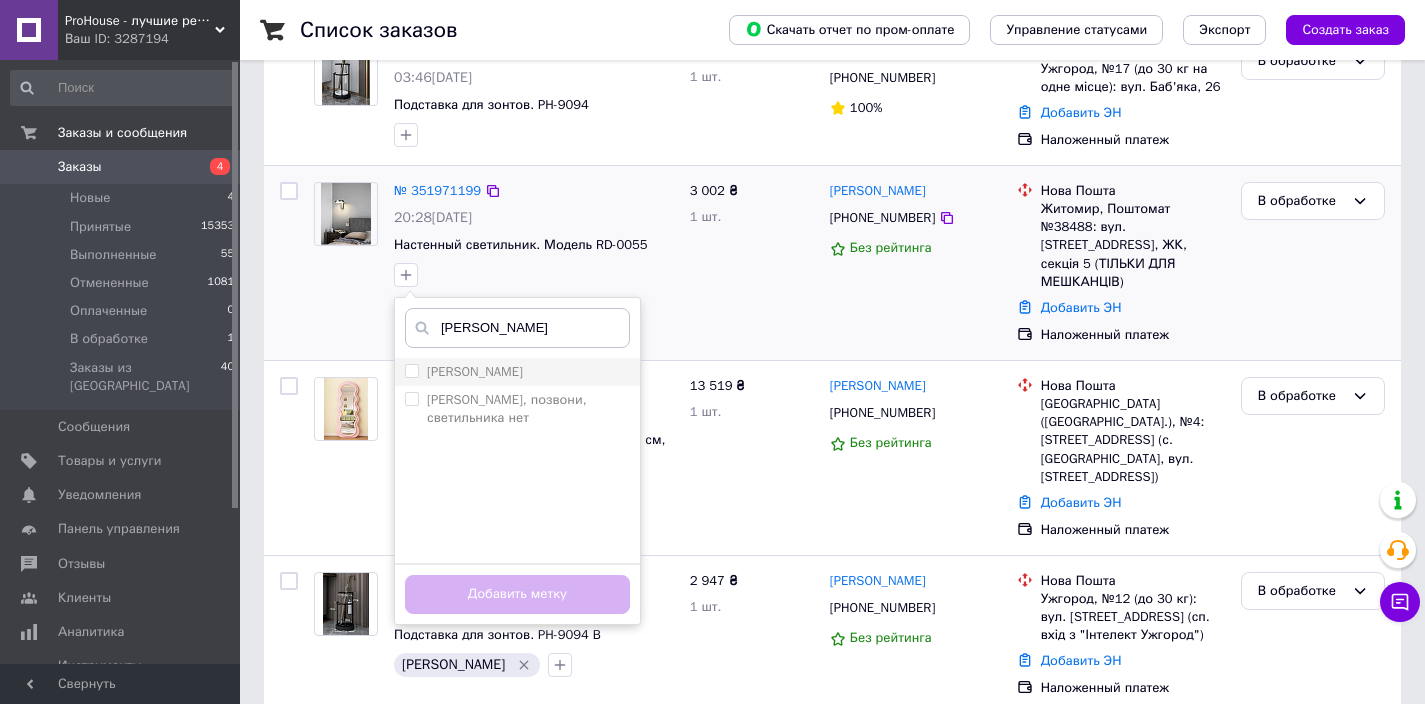type on "[PERSON_NAME]" 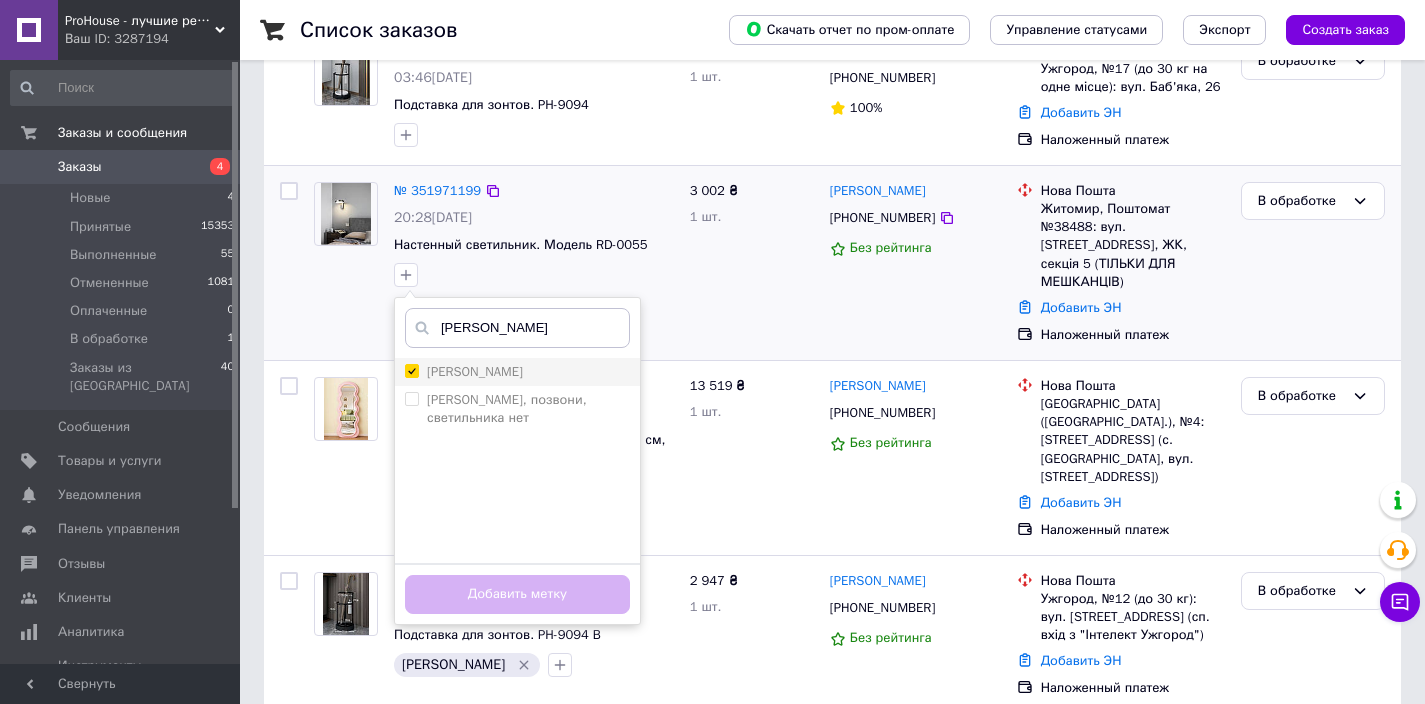 checkbox on "true" 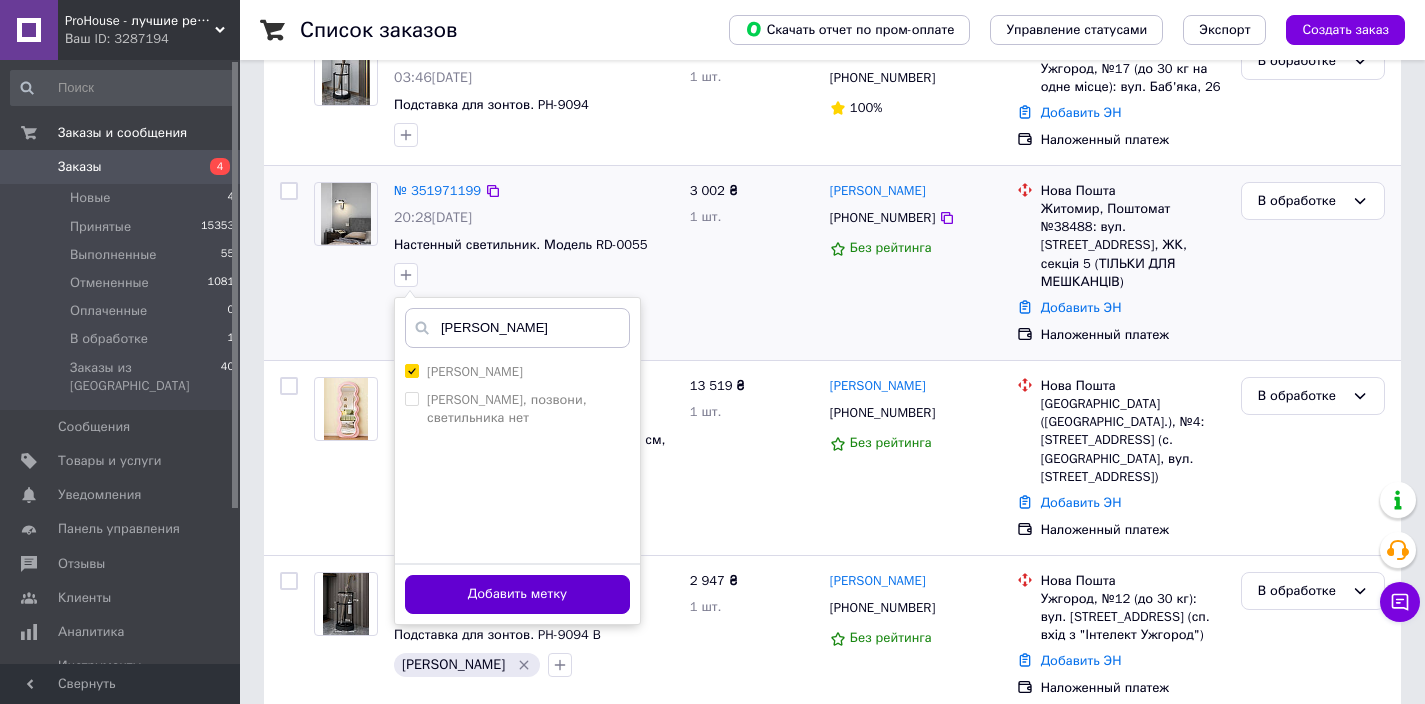 click on "Добавить метку" at bounding box center [517, 594] 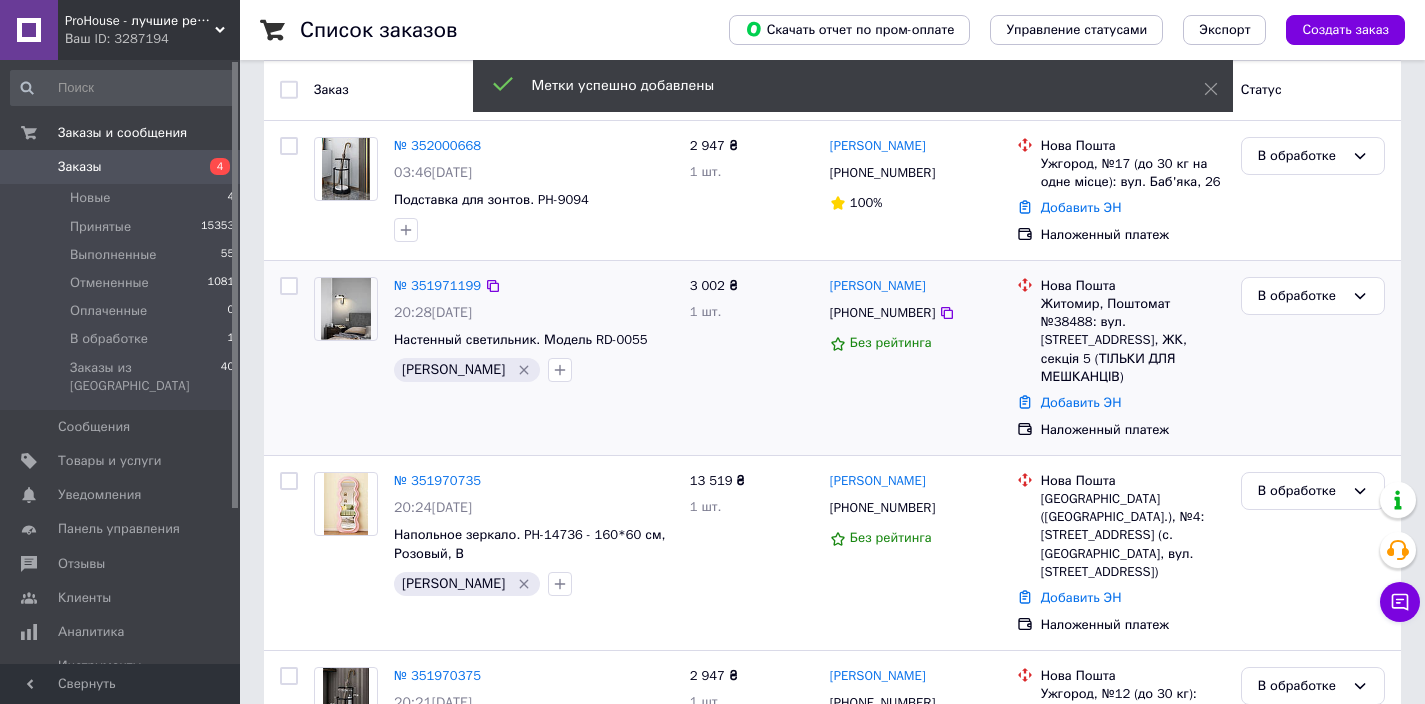 scroll, scrollTop: 0, scrollLeft: 0, axis: both 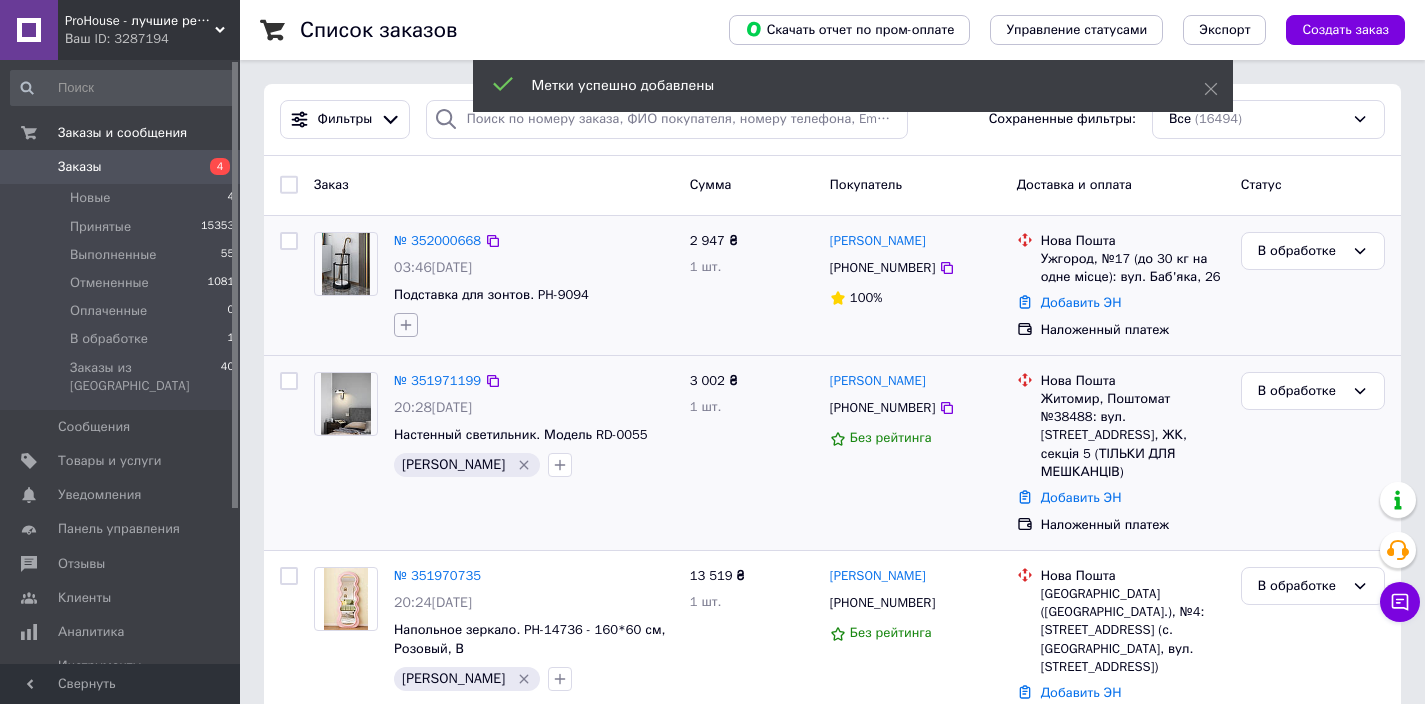 click 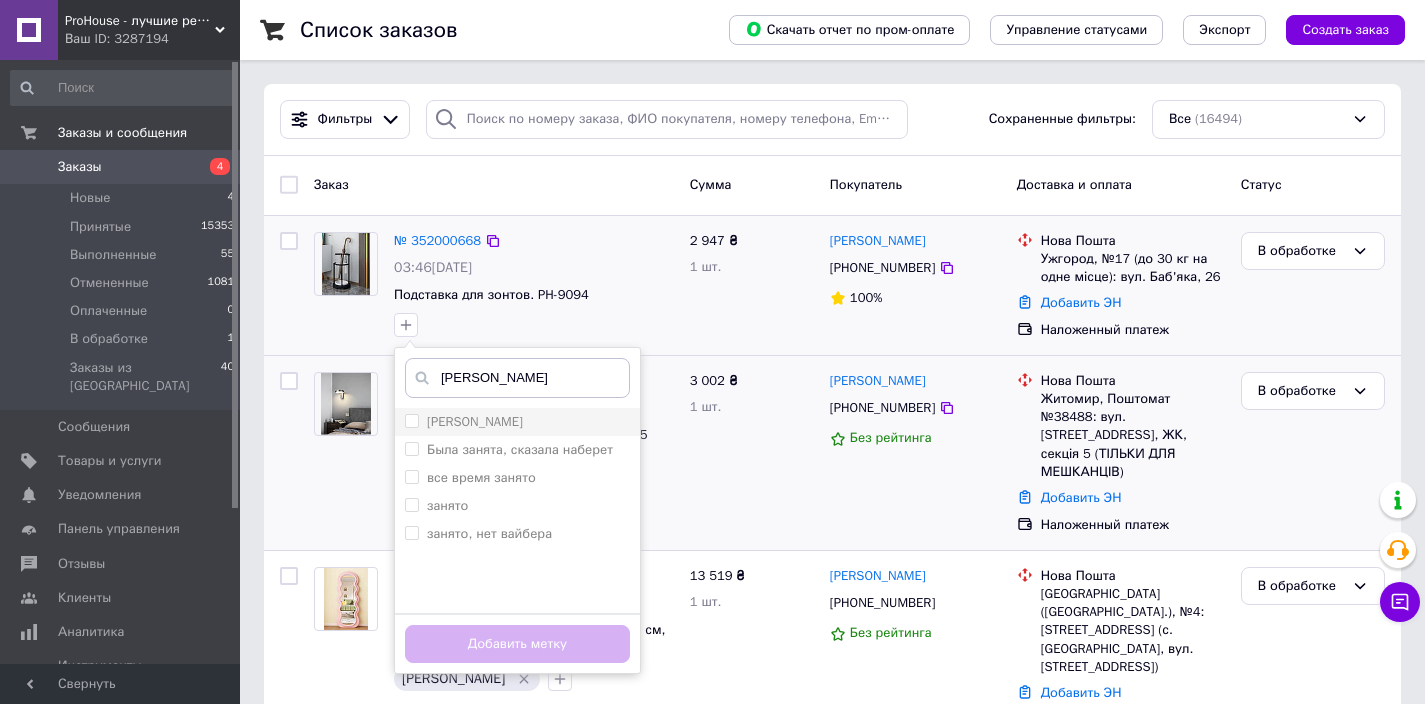 type on "[PERSON_NAME]" 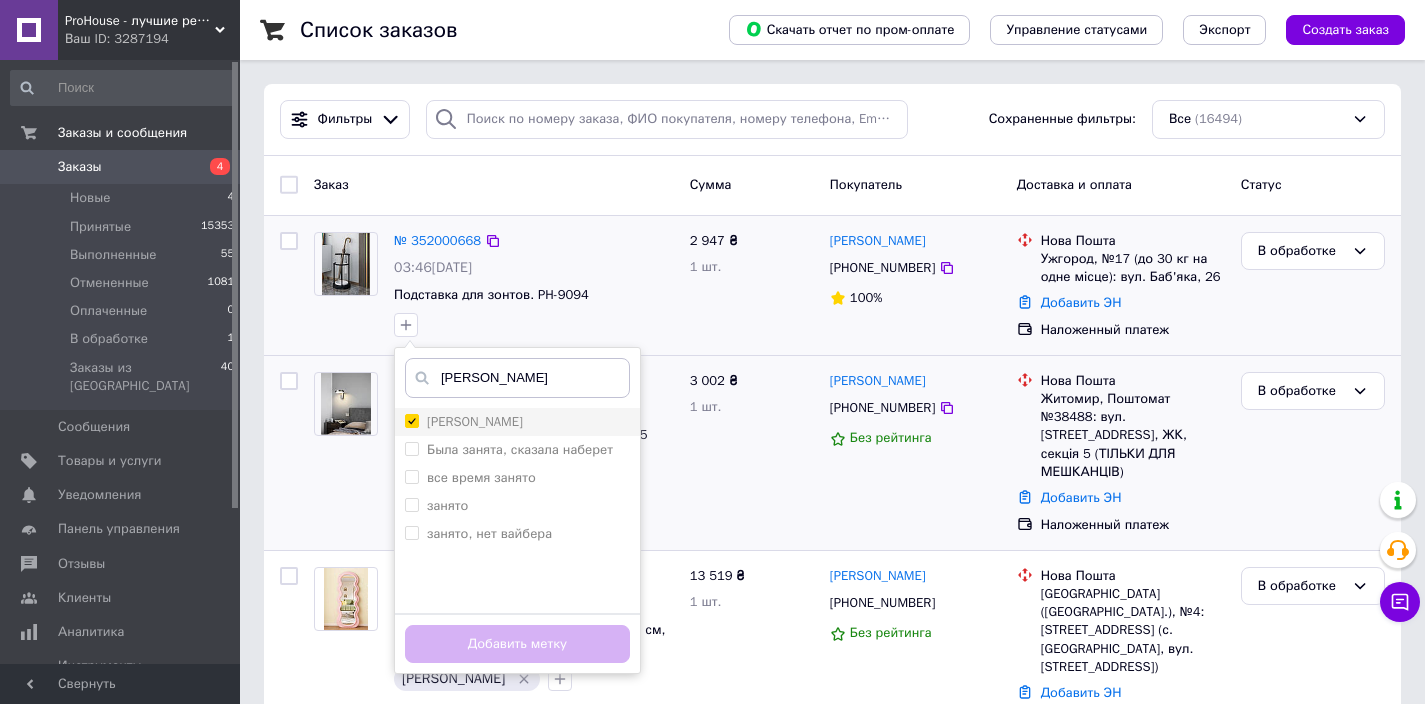 checkbox on "true" 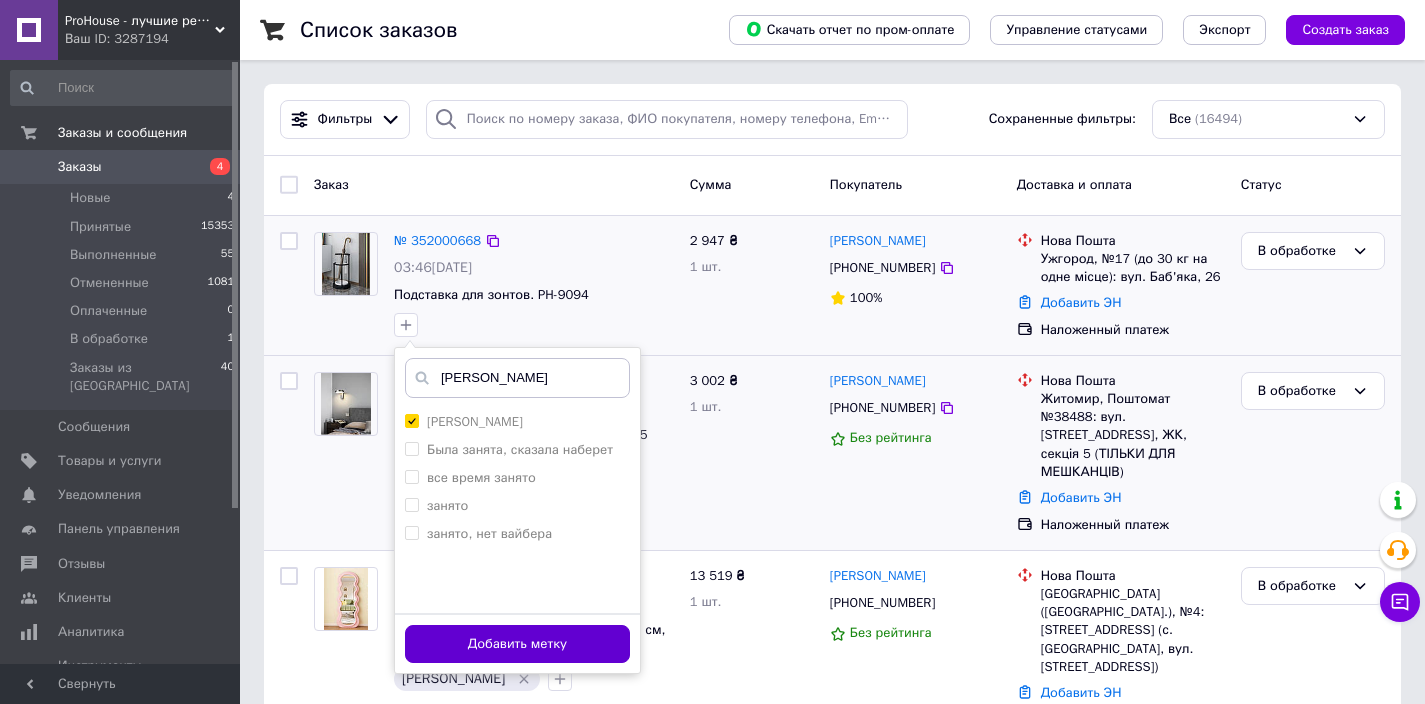 click on "Добавить метку" at bounding box center (517, 644) 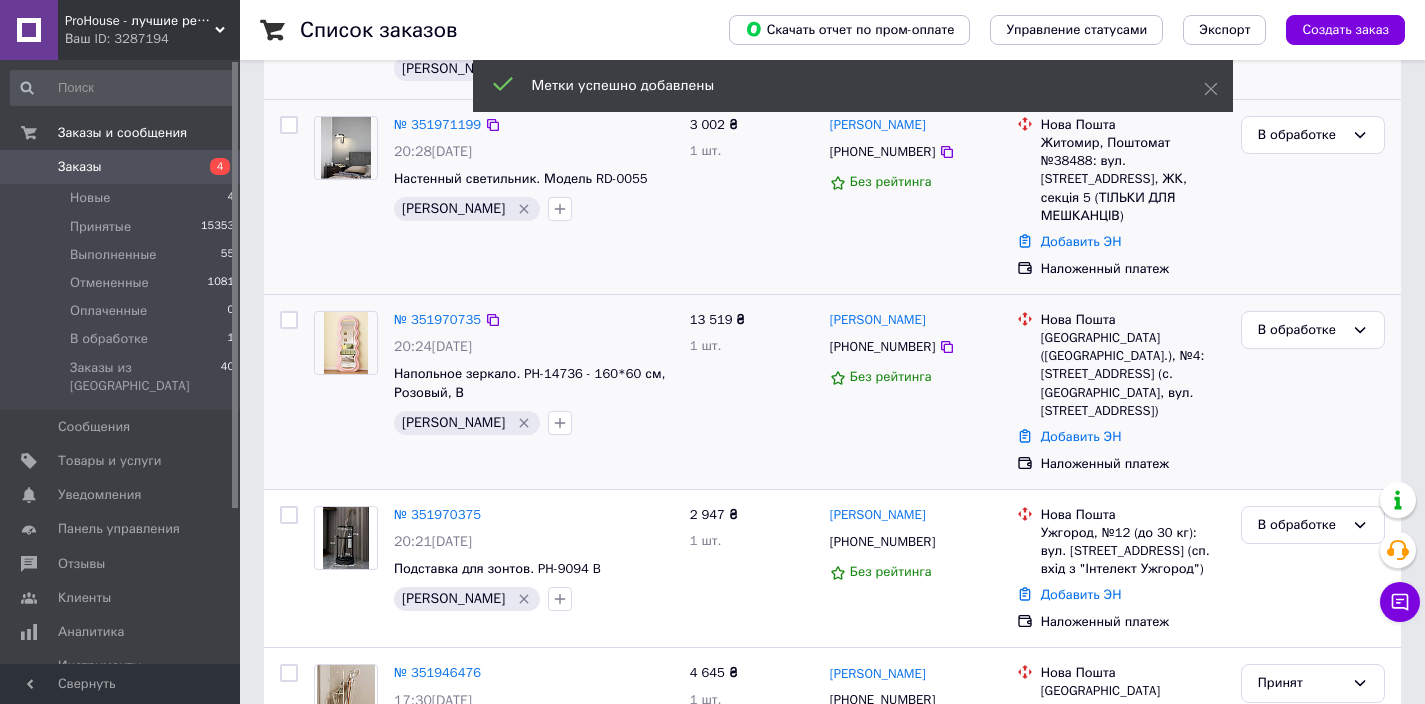scroll, scrollTop: 275, scrollLeft: 0, axis: vertical 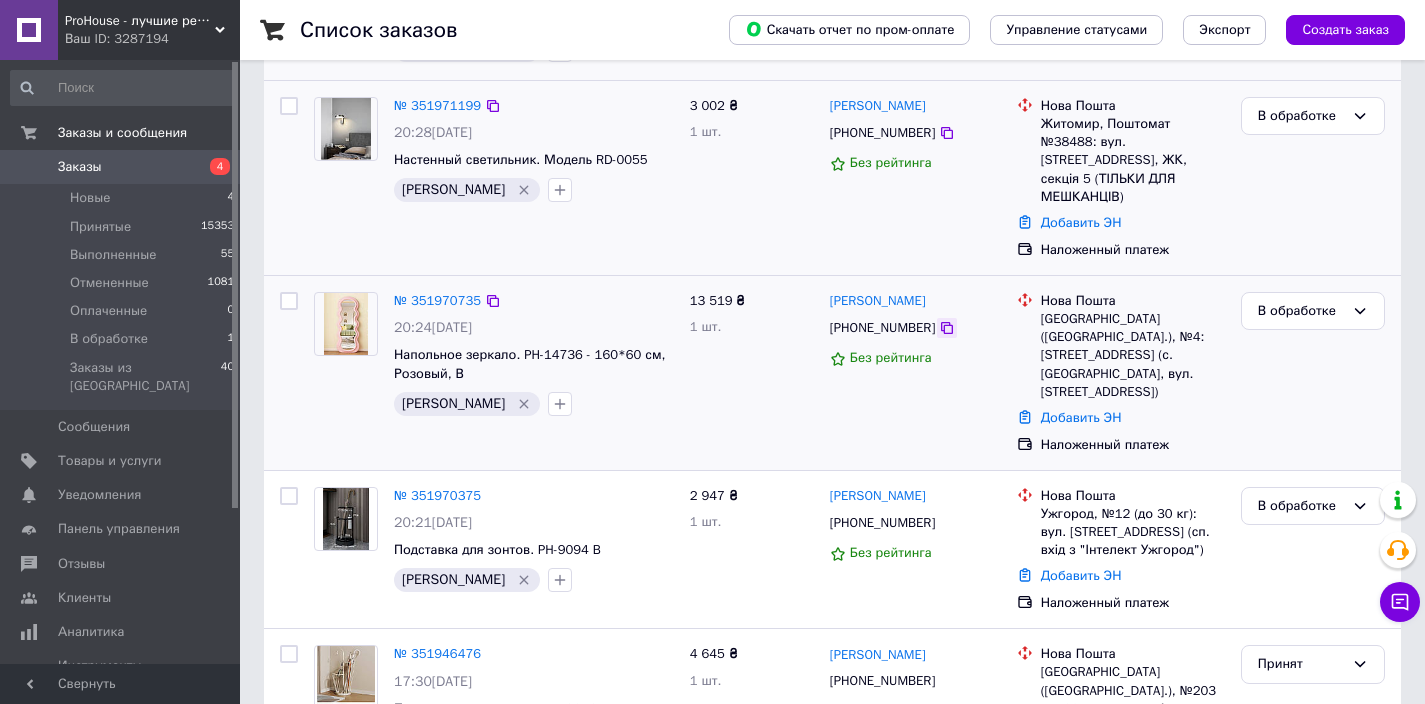 click 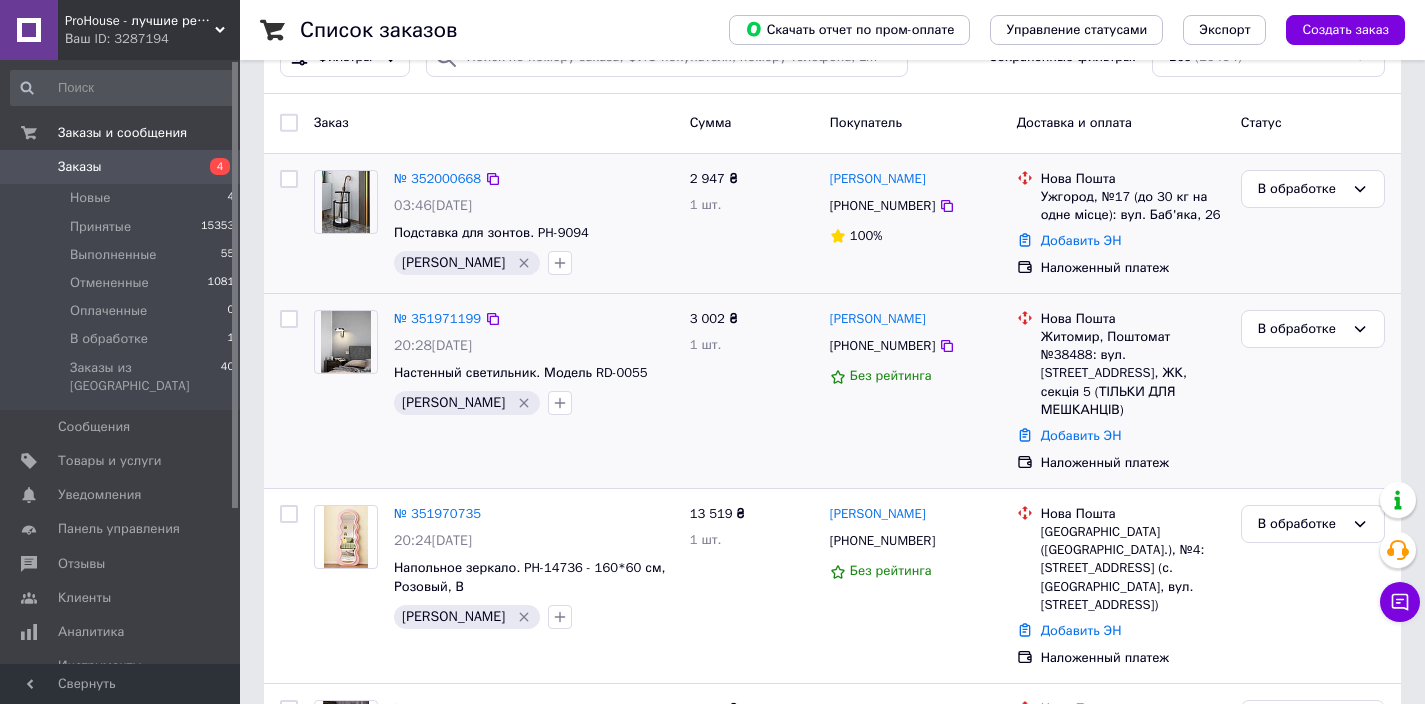 scroll, scrollTop: 0, scrollLeft: 0, axis: both 